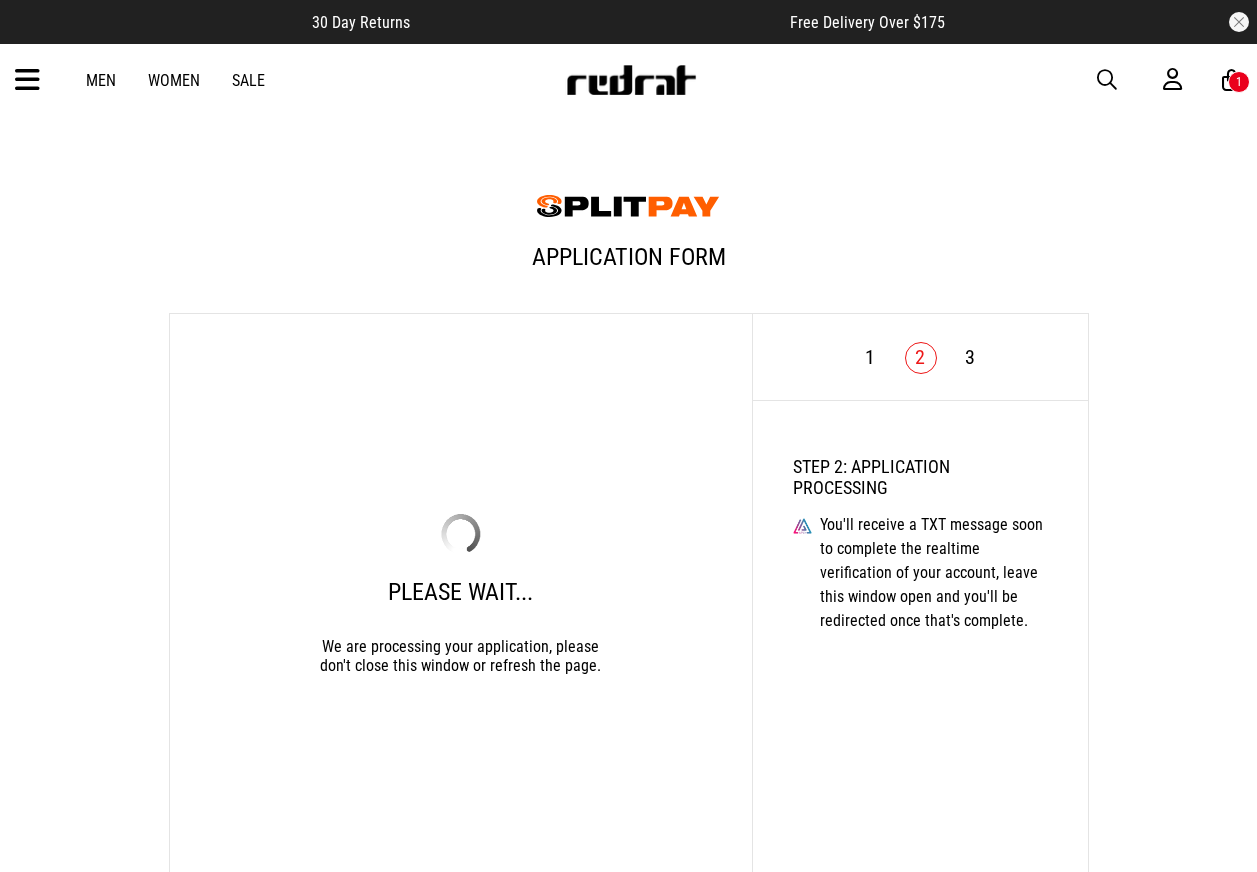 scroll, scrollTop: 205, scrollLeft: 0, axis: vertical 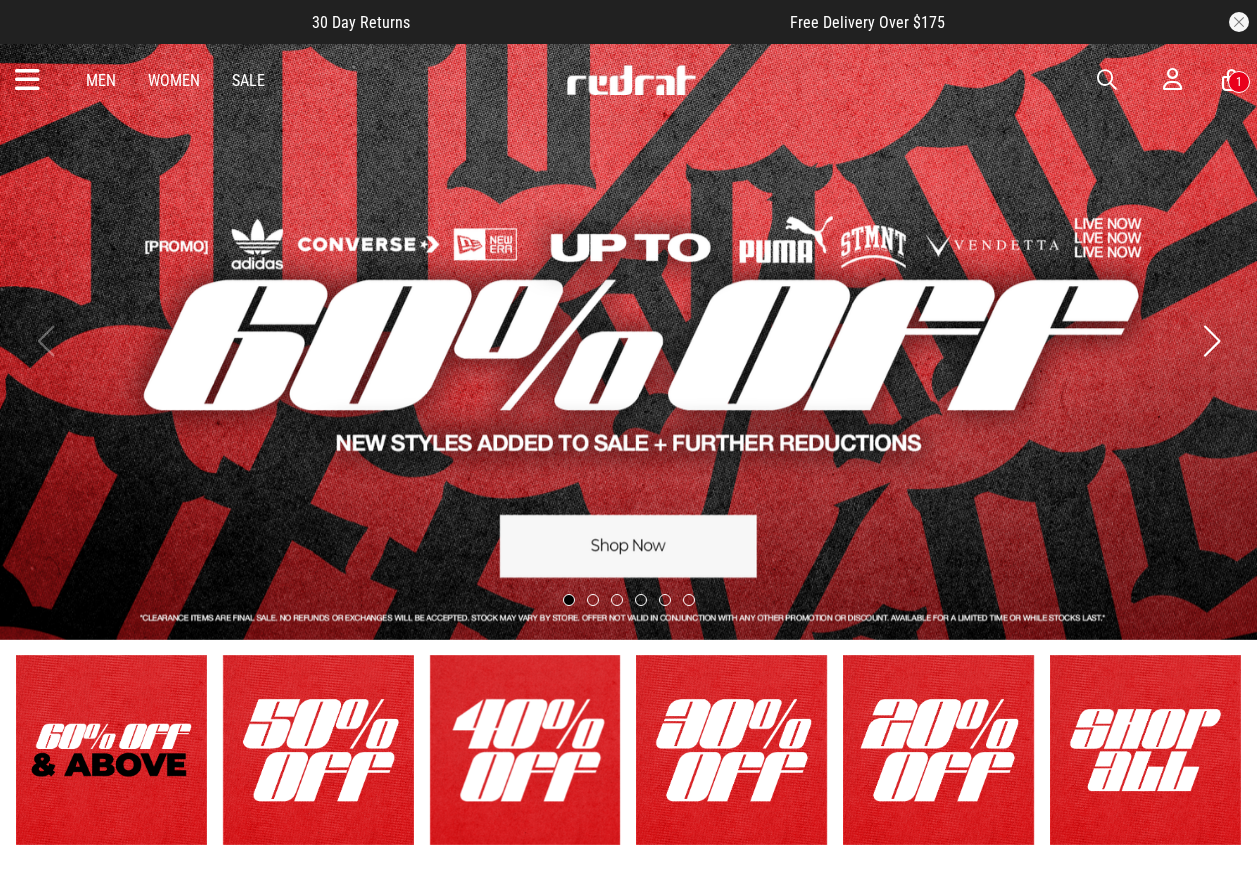 click at bounding box center [1107, 80] 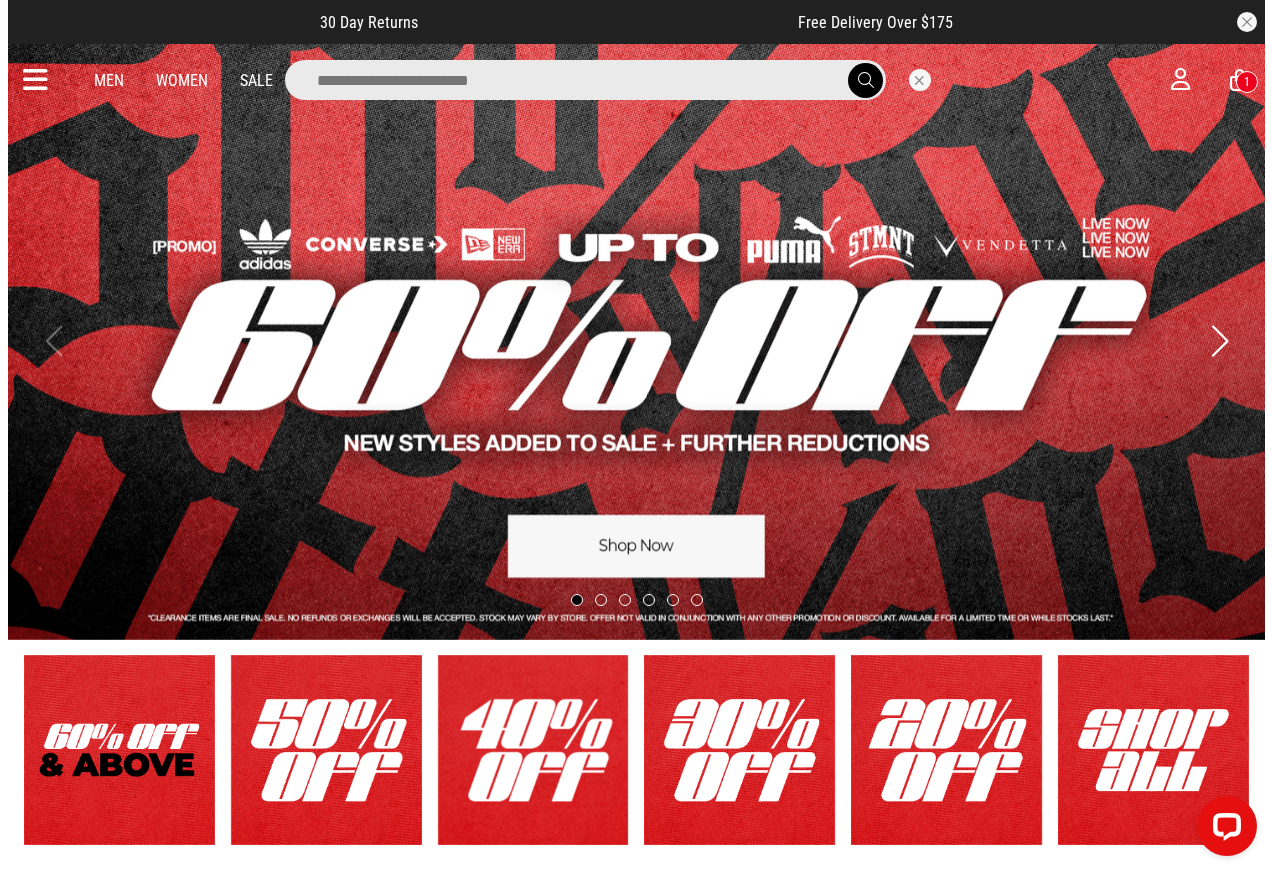 scroll, scrollTop: 0, scrollLeft: 0, axis: both 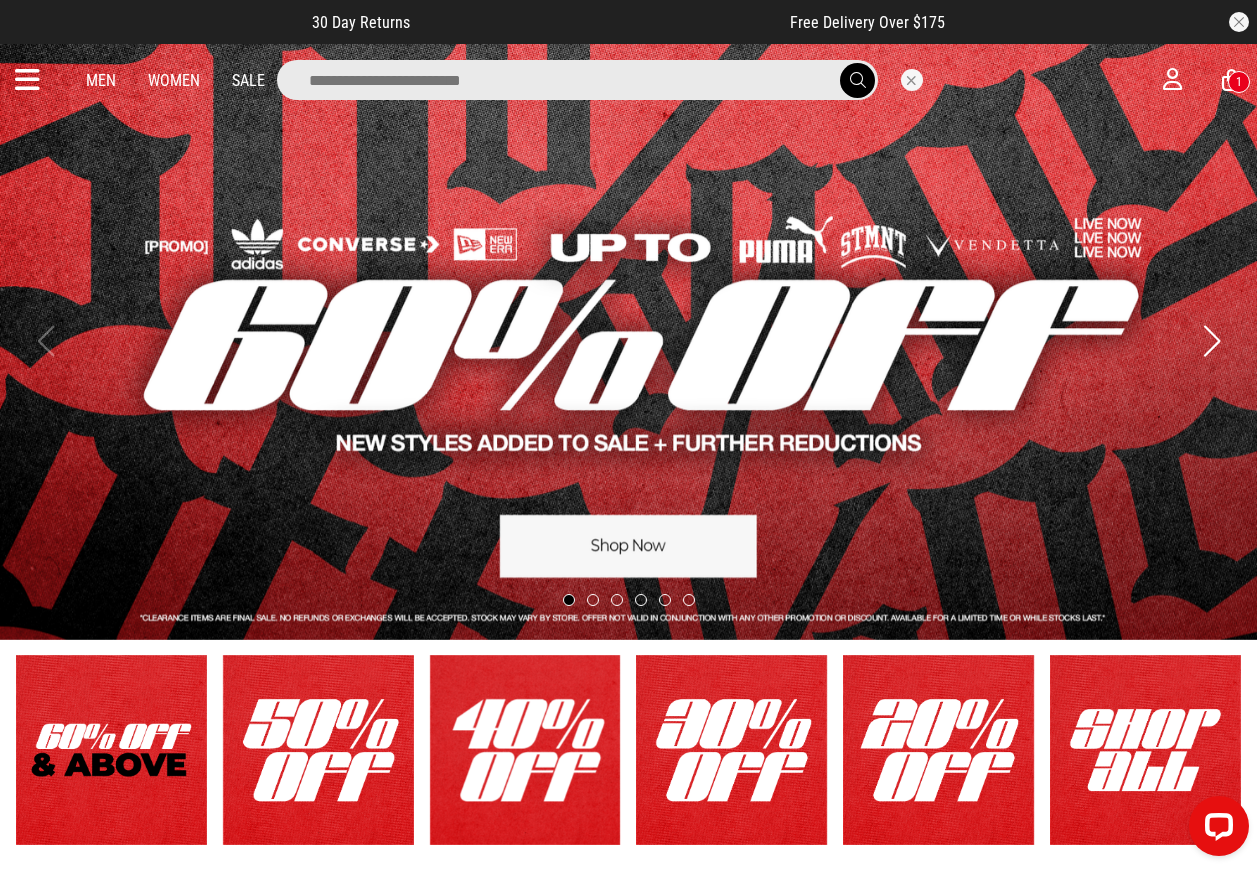 click at bounding box center (577, 80) 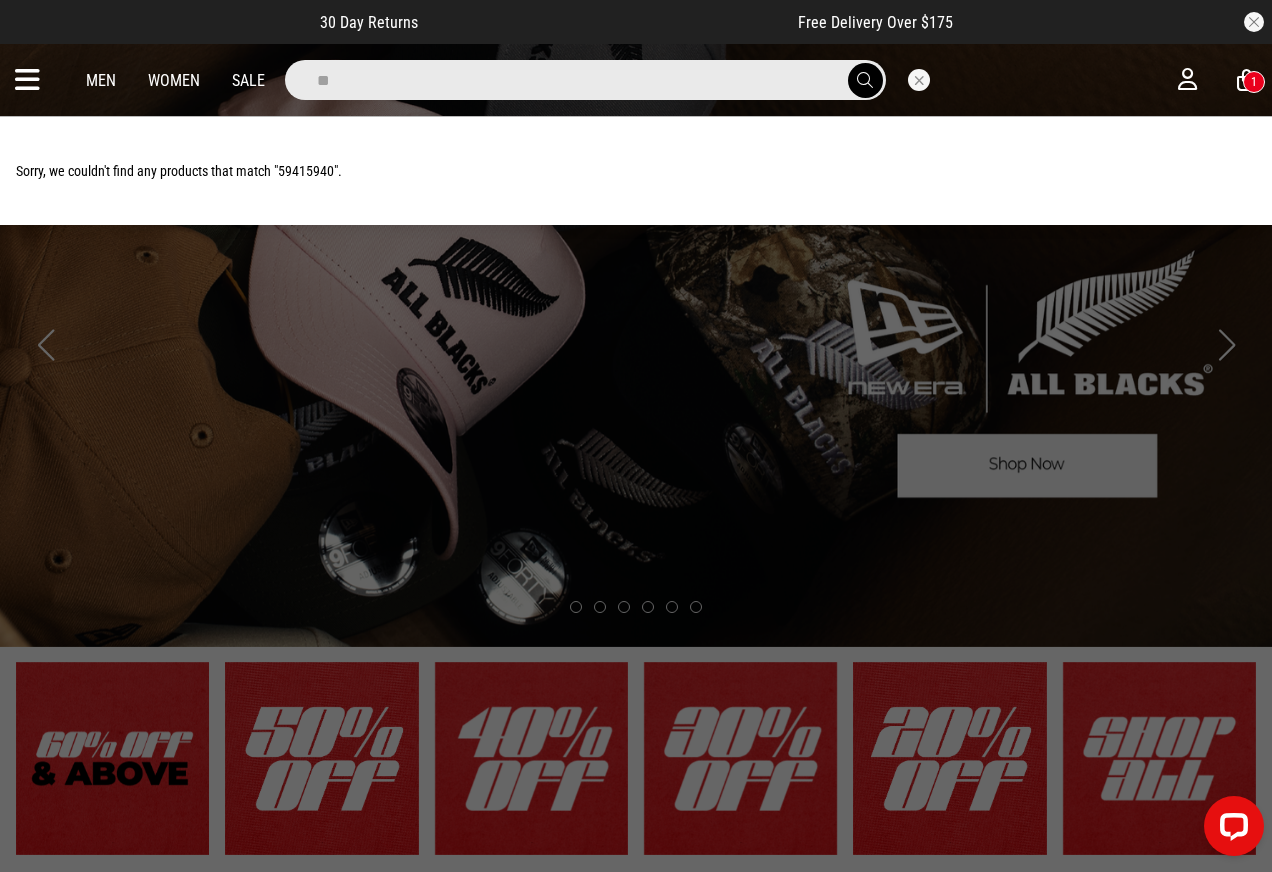 type on "*" 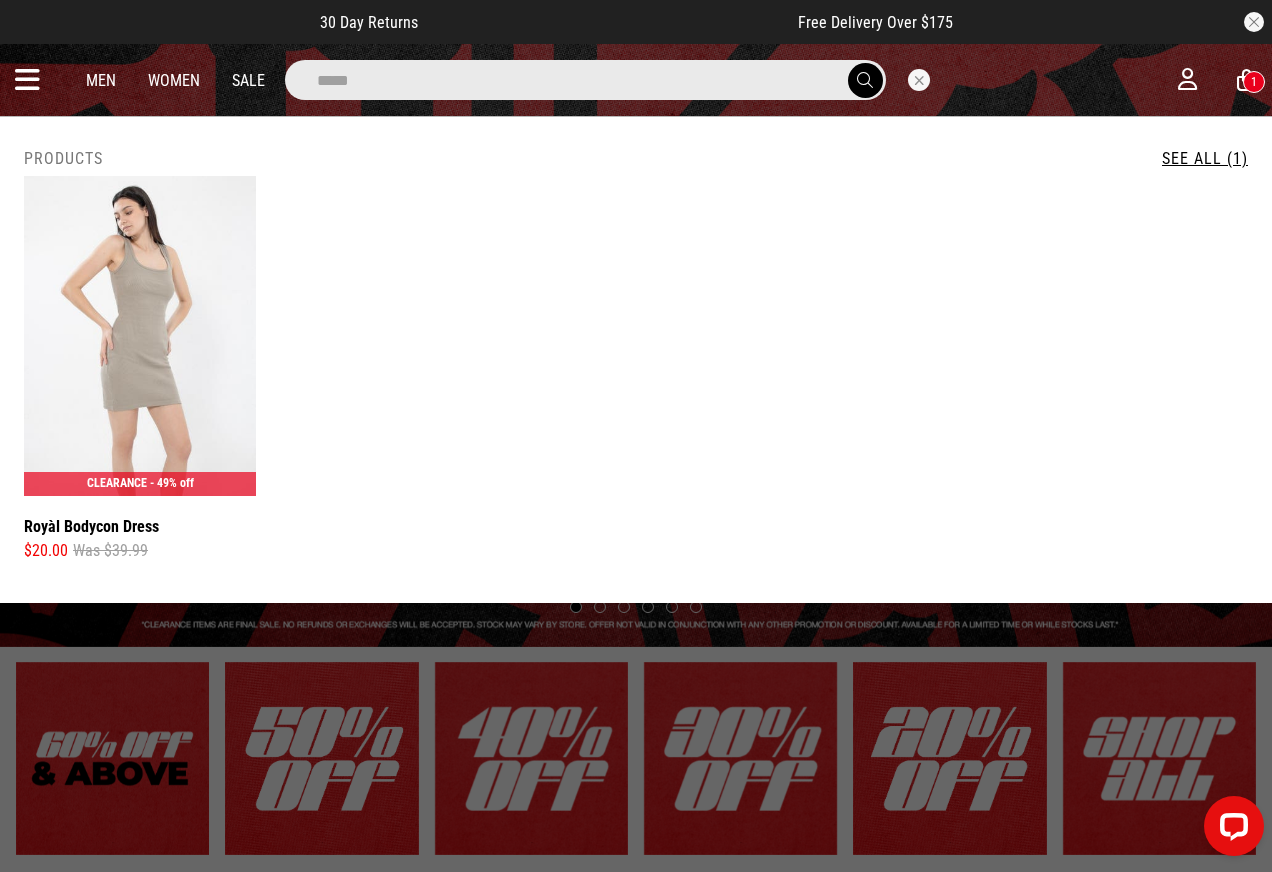 type on "*****" 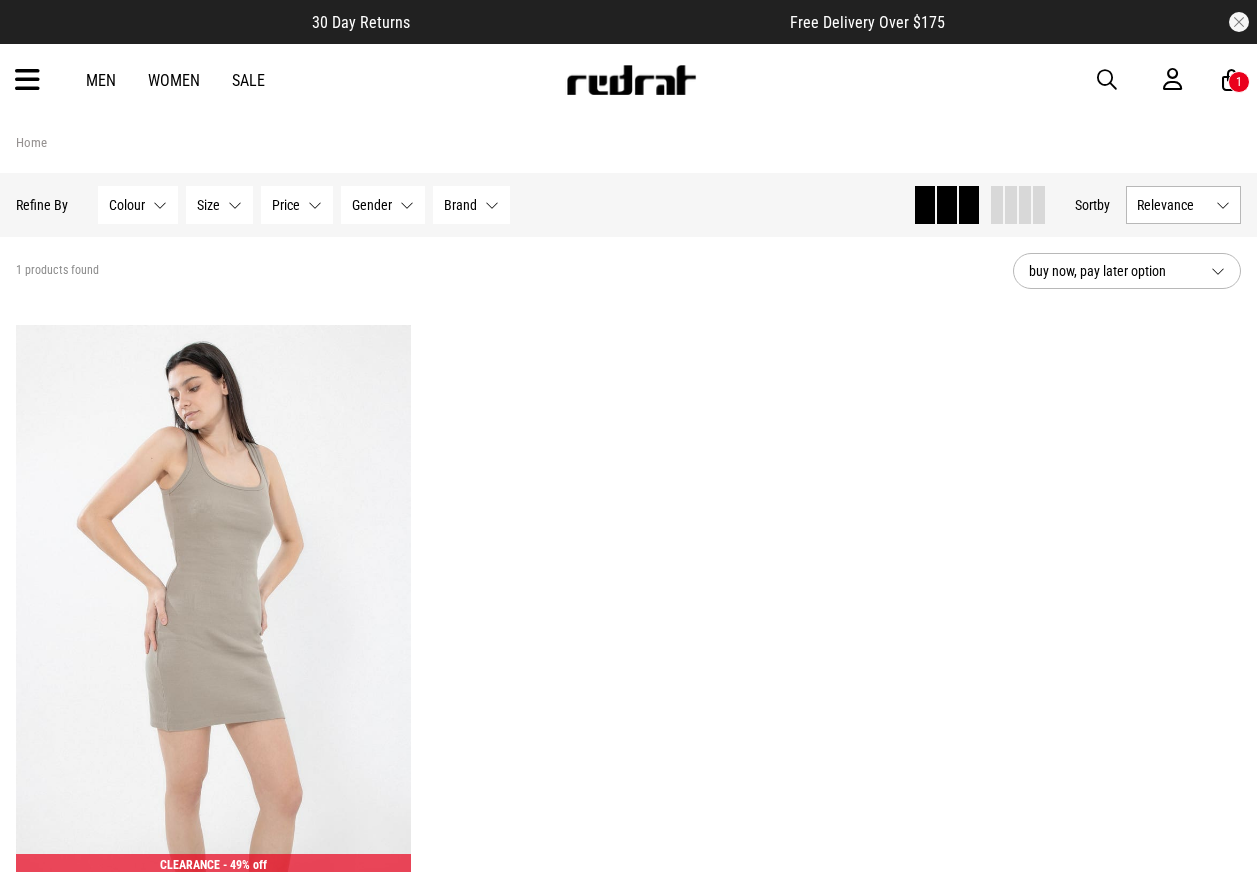 scroll, scrollTop: 0, scrollLeft: 0, axis: both 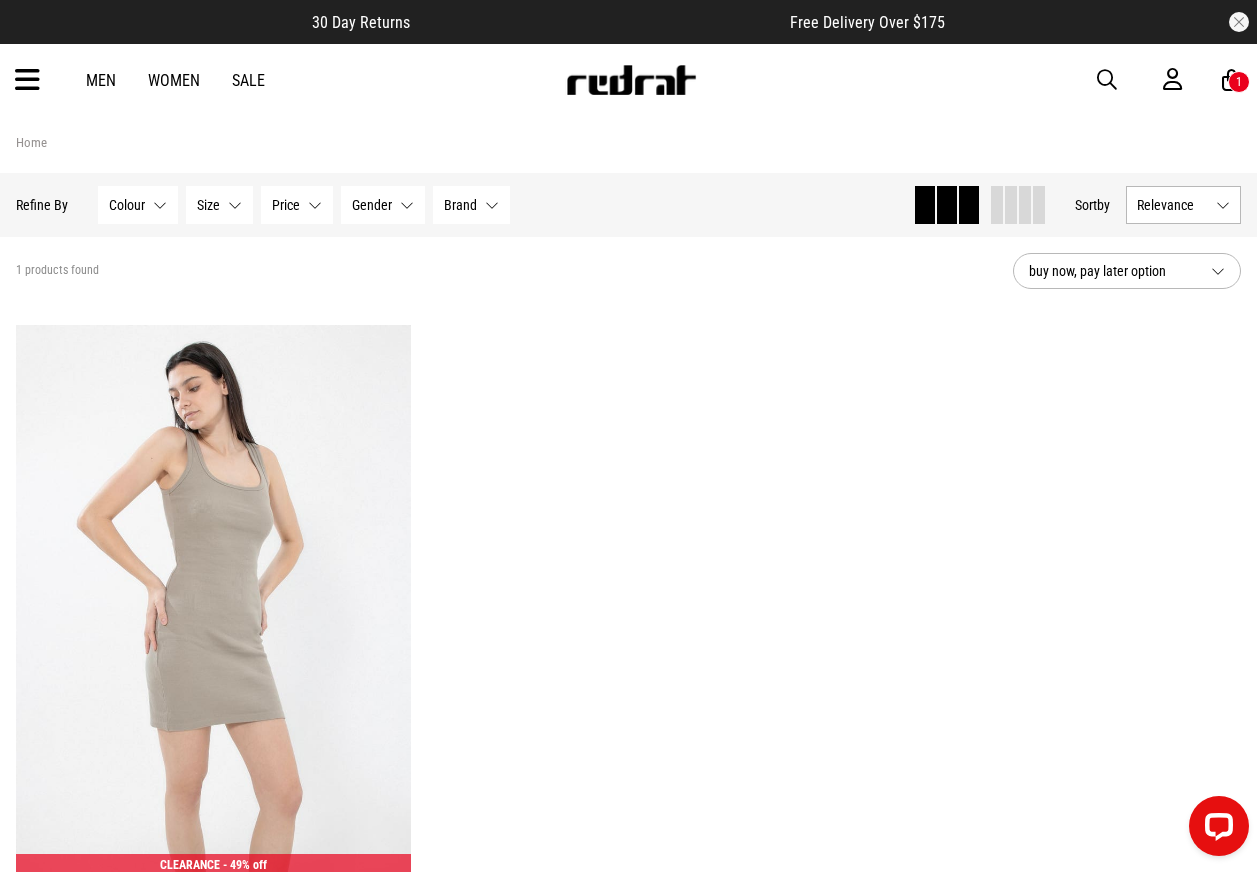 click at bounding box center (1107, 80) 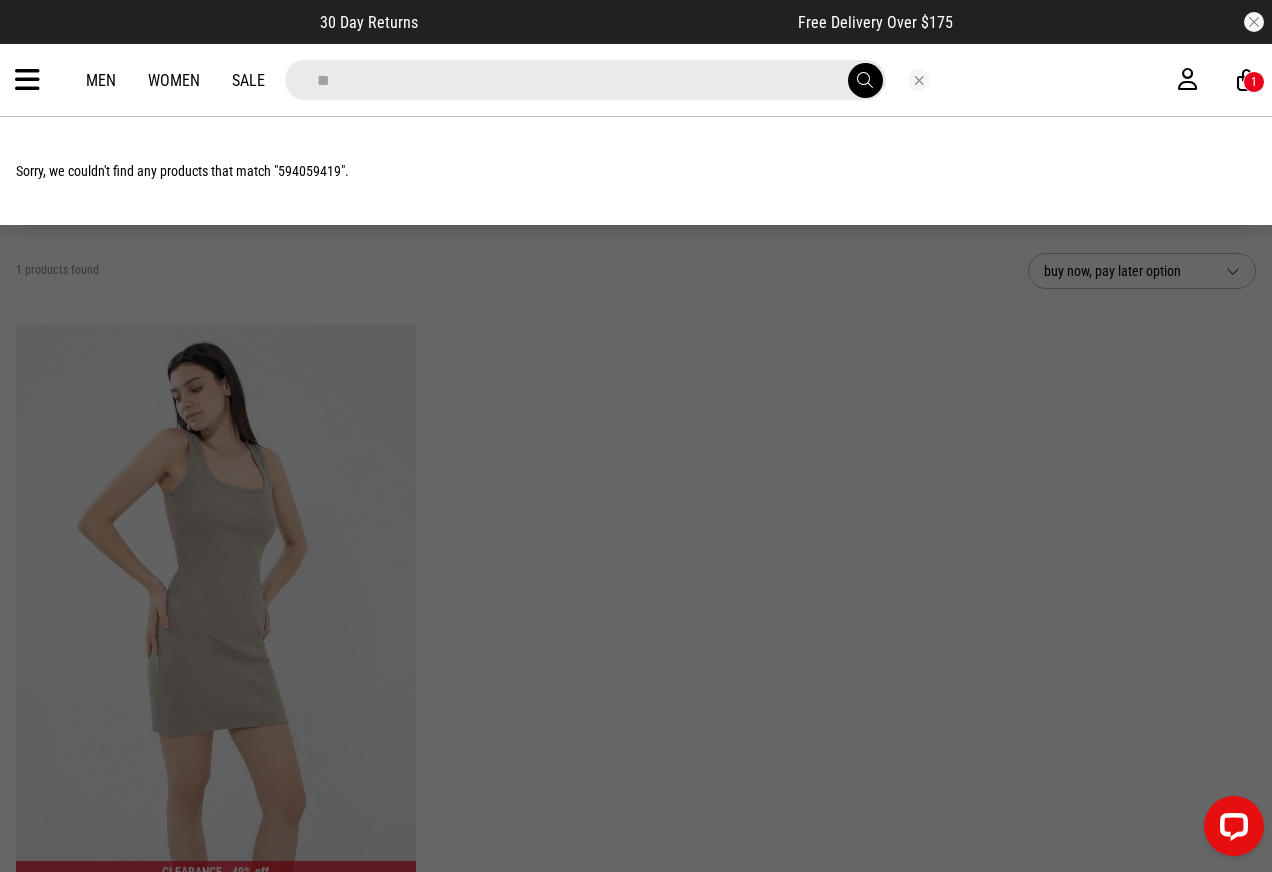 type on "*" 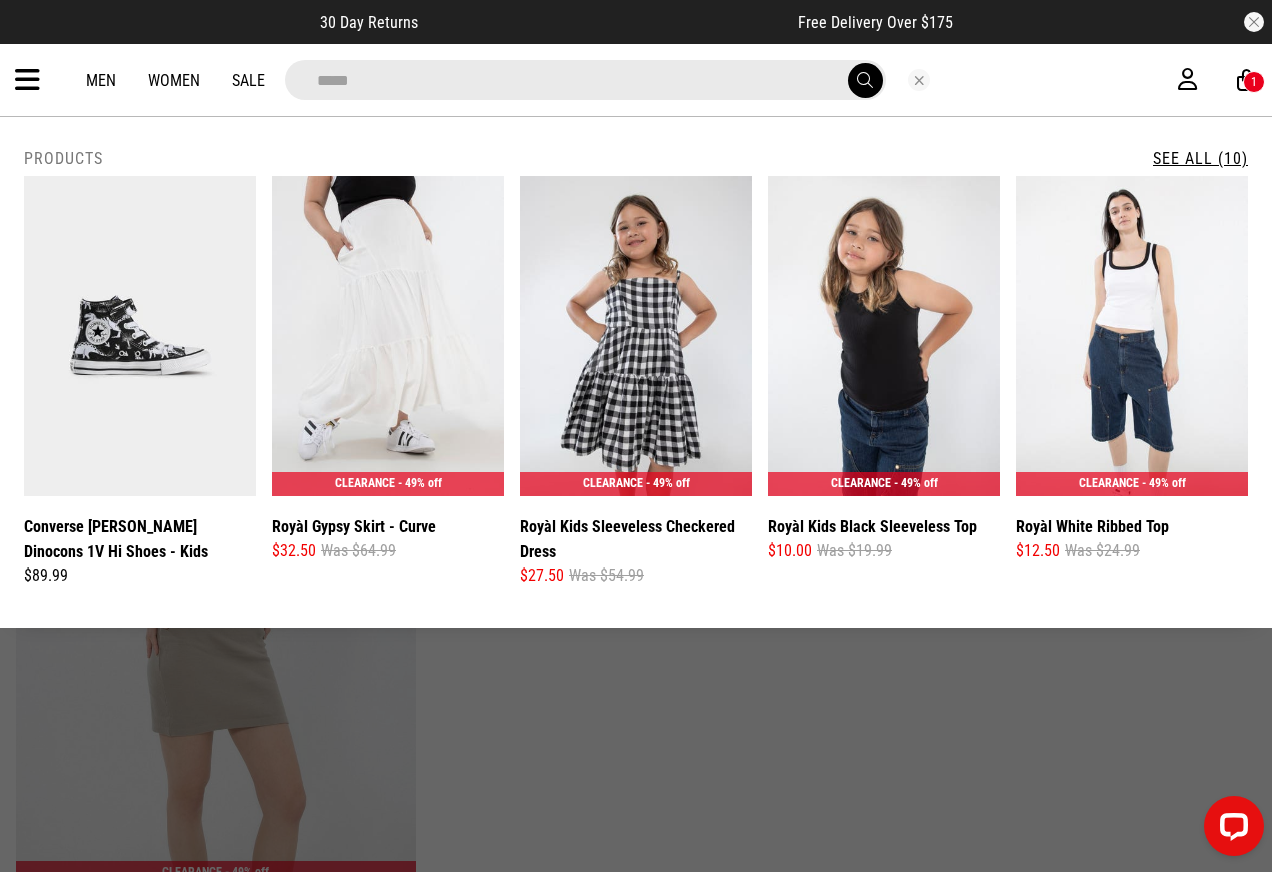click on "*****" at bounding box center [585, 80] 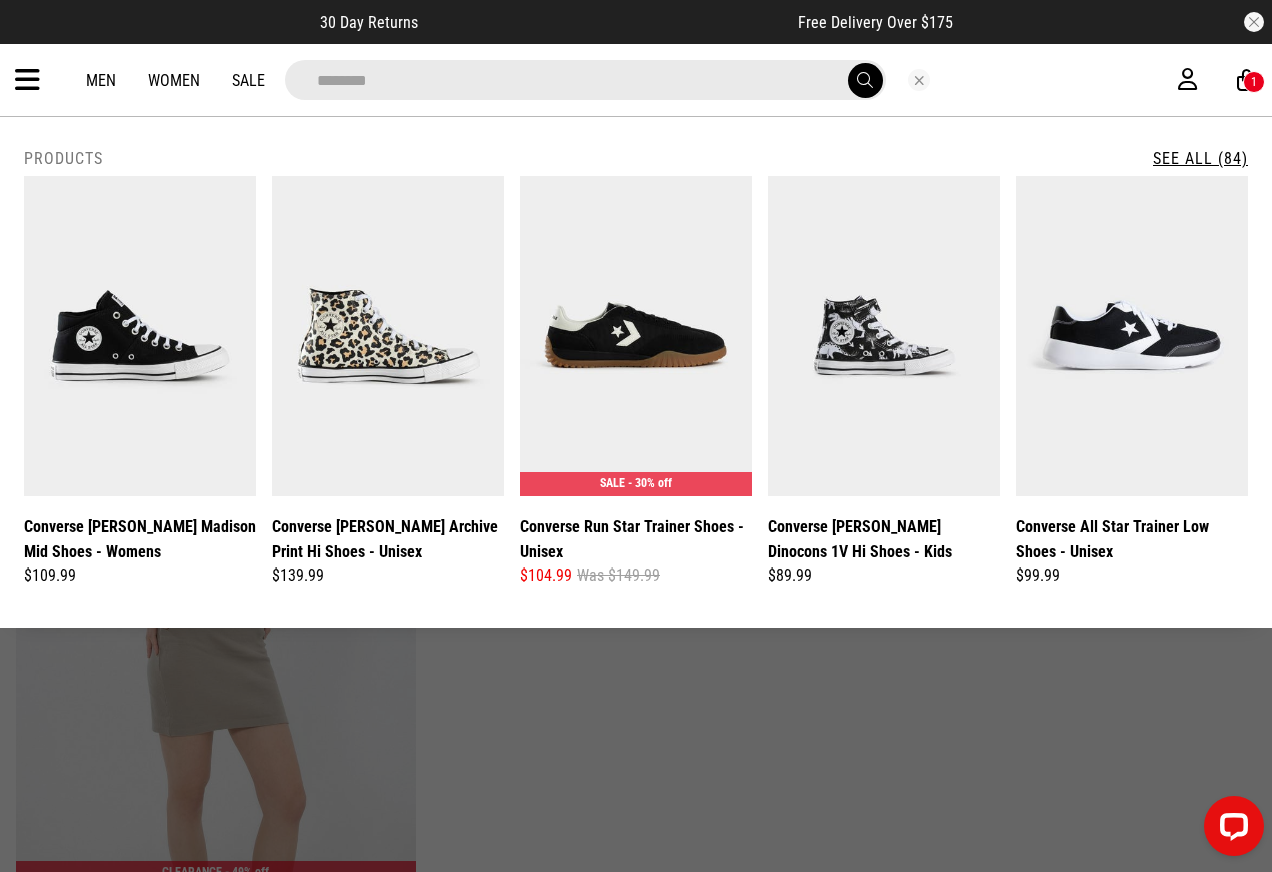 type on "********" 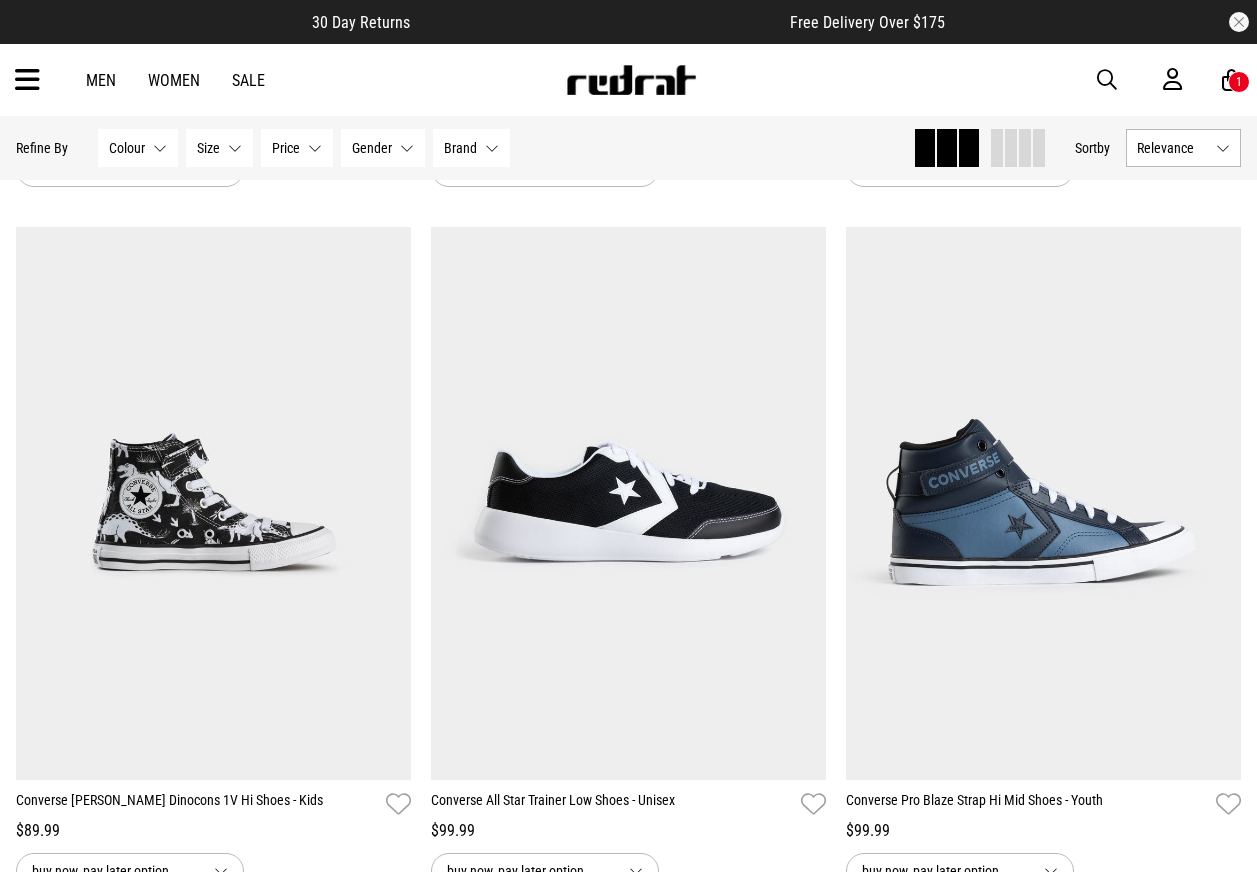 scroll, scrollTop: 900, scrollLeft: 0, axis: vertical 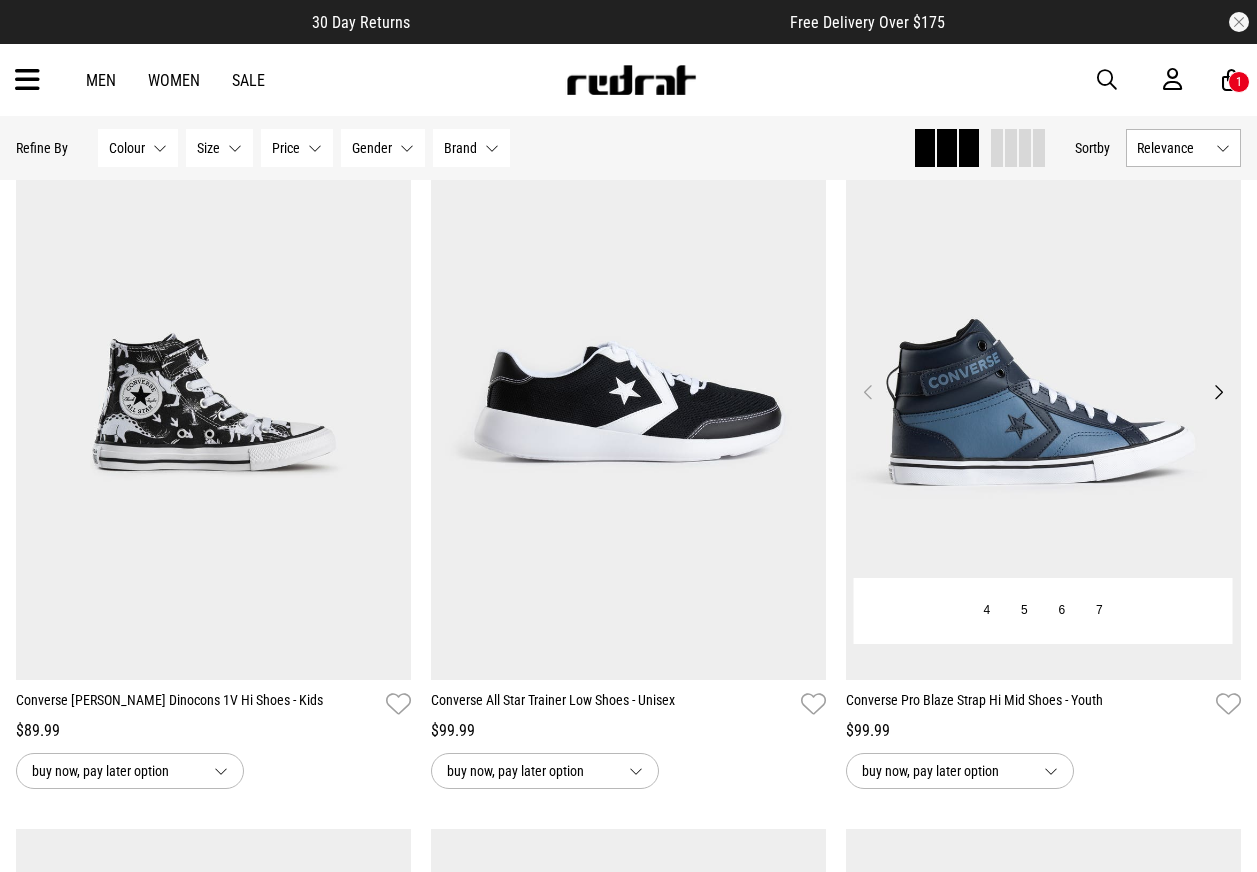 drag, startPoint x: 1062, startPoint y: 436, endPoint x: 1048, endPoint y: 452, distance: 21.260292 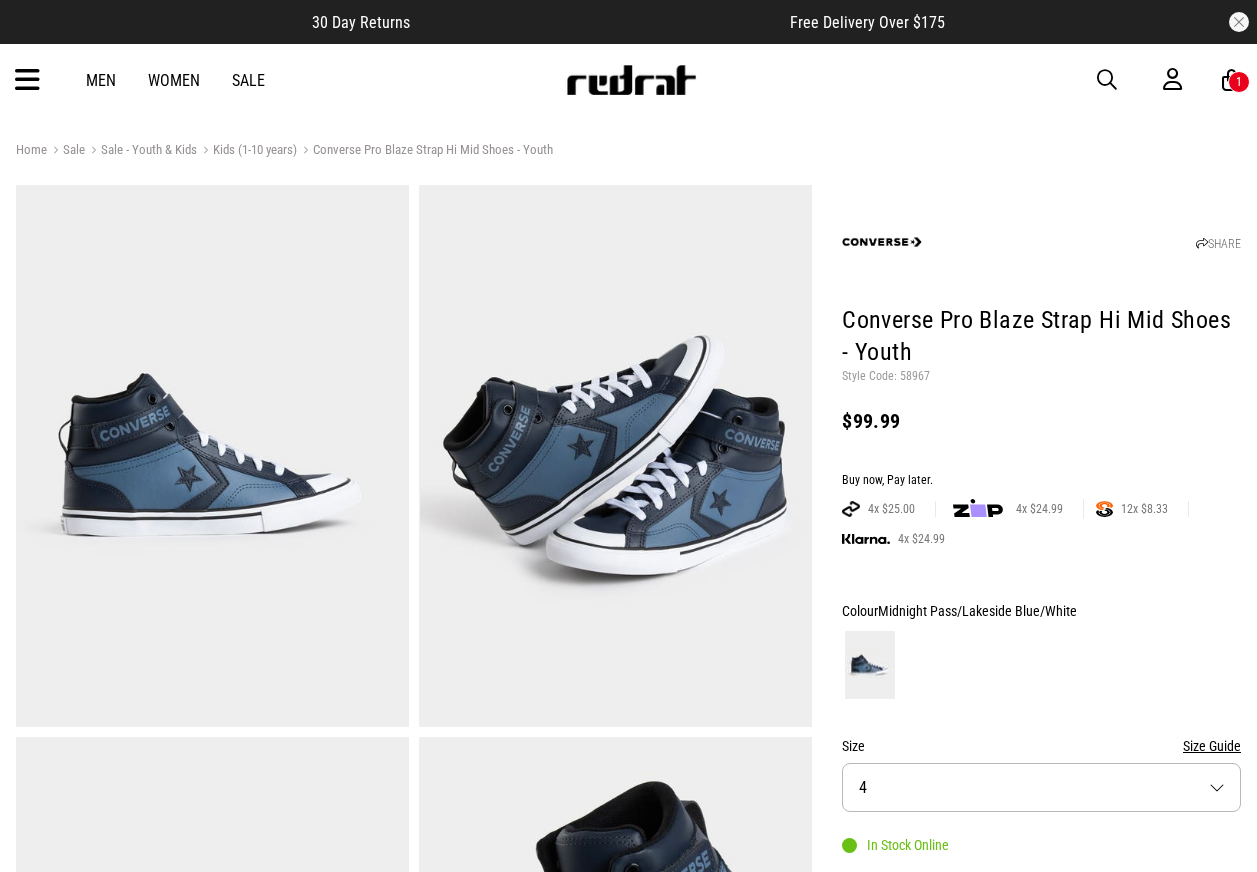scroll, scrollTop: 0, scrollLeft: 0, axis: both 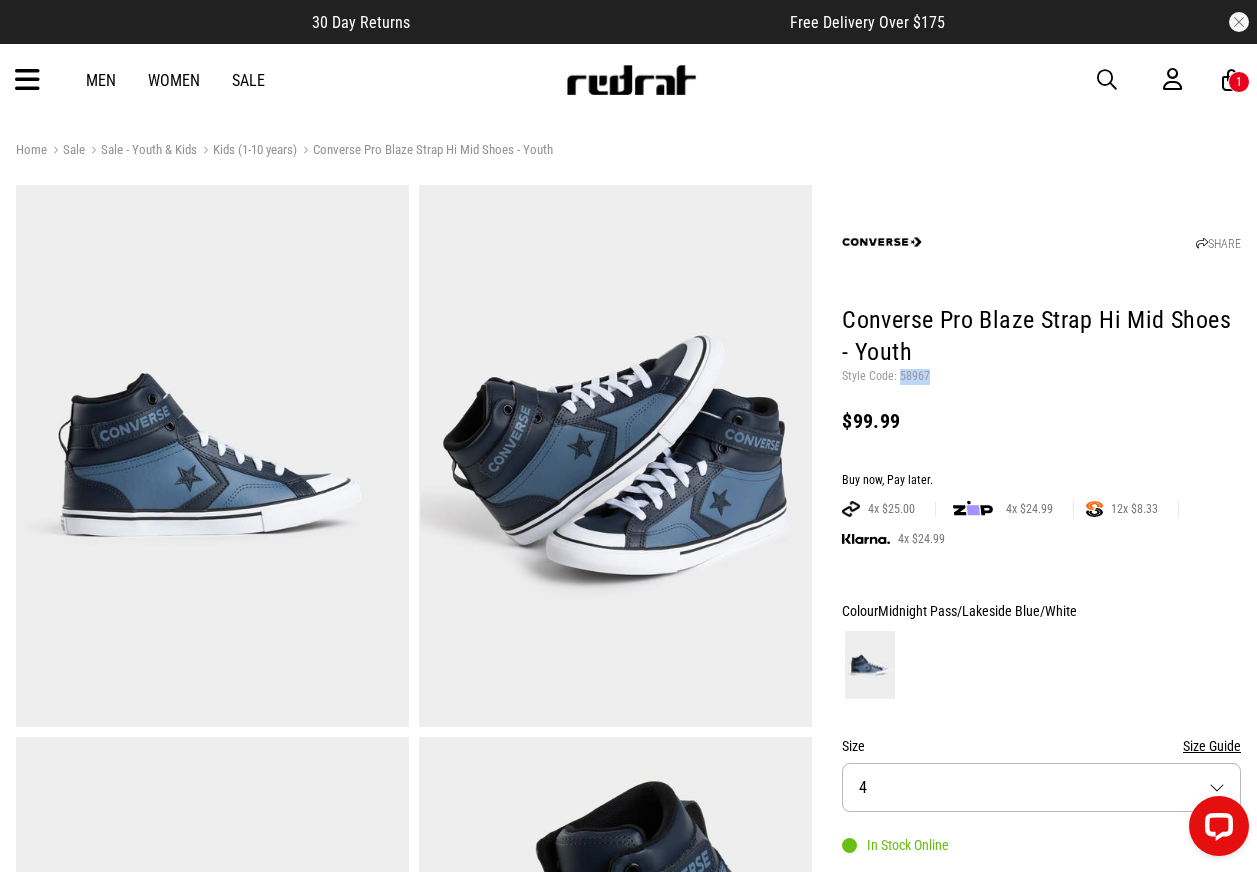 drag, startPoint x: 933, startPoint y: 375, endPoint x: 902, endPoint y: 373, distance: 31.06445 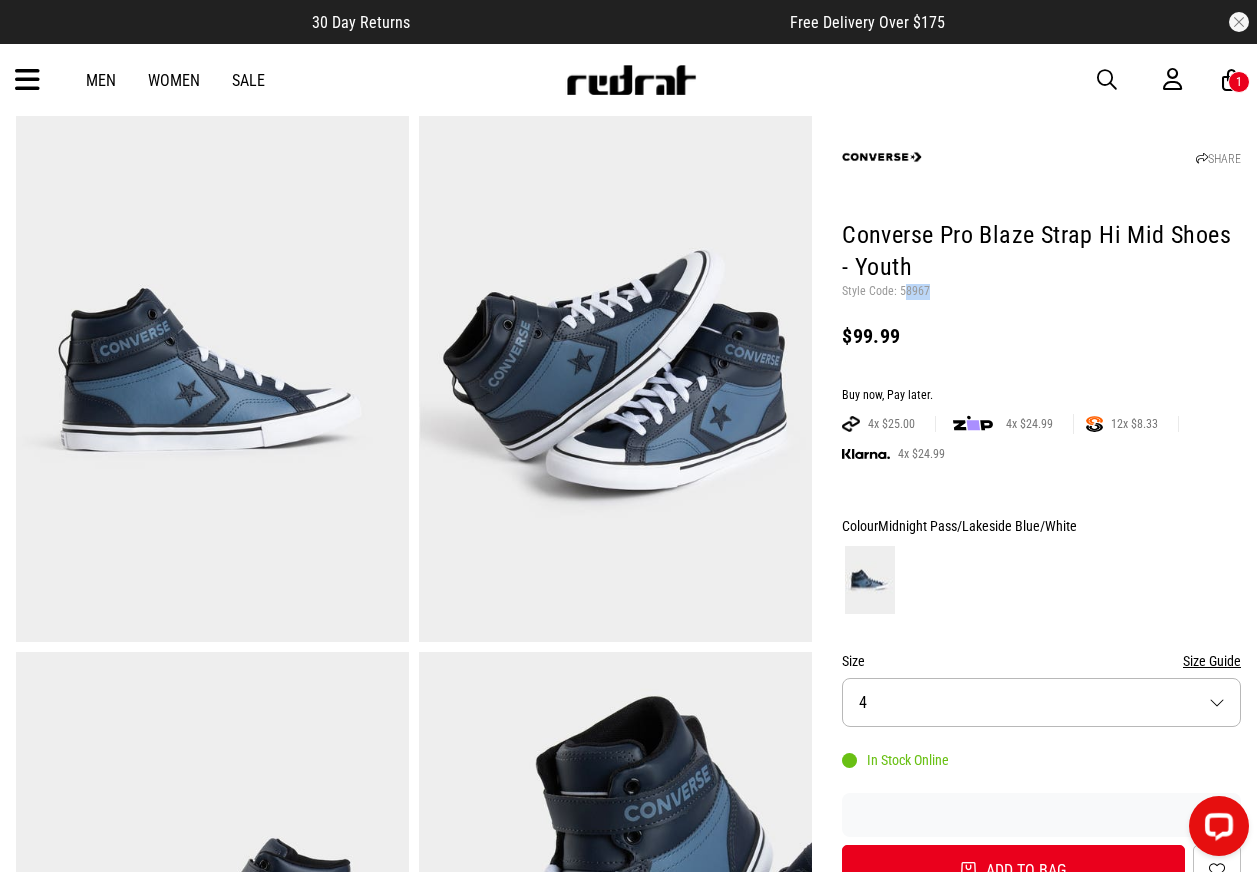 scroll, scrollTop: 300, scrollLeft: 0, axis: vertical 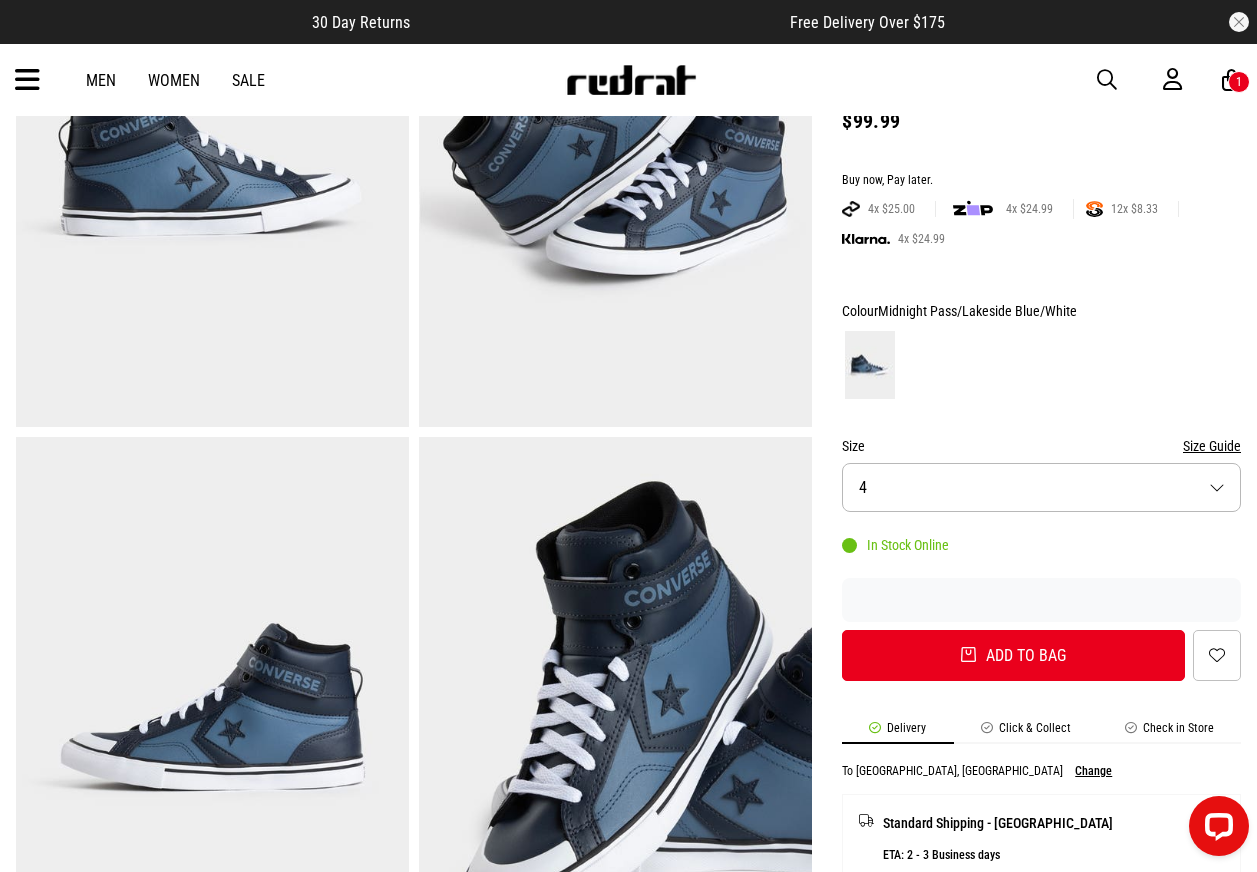 click on "Size 4" at bounding box center [1041, 487] 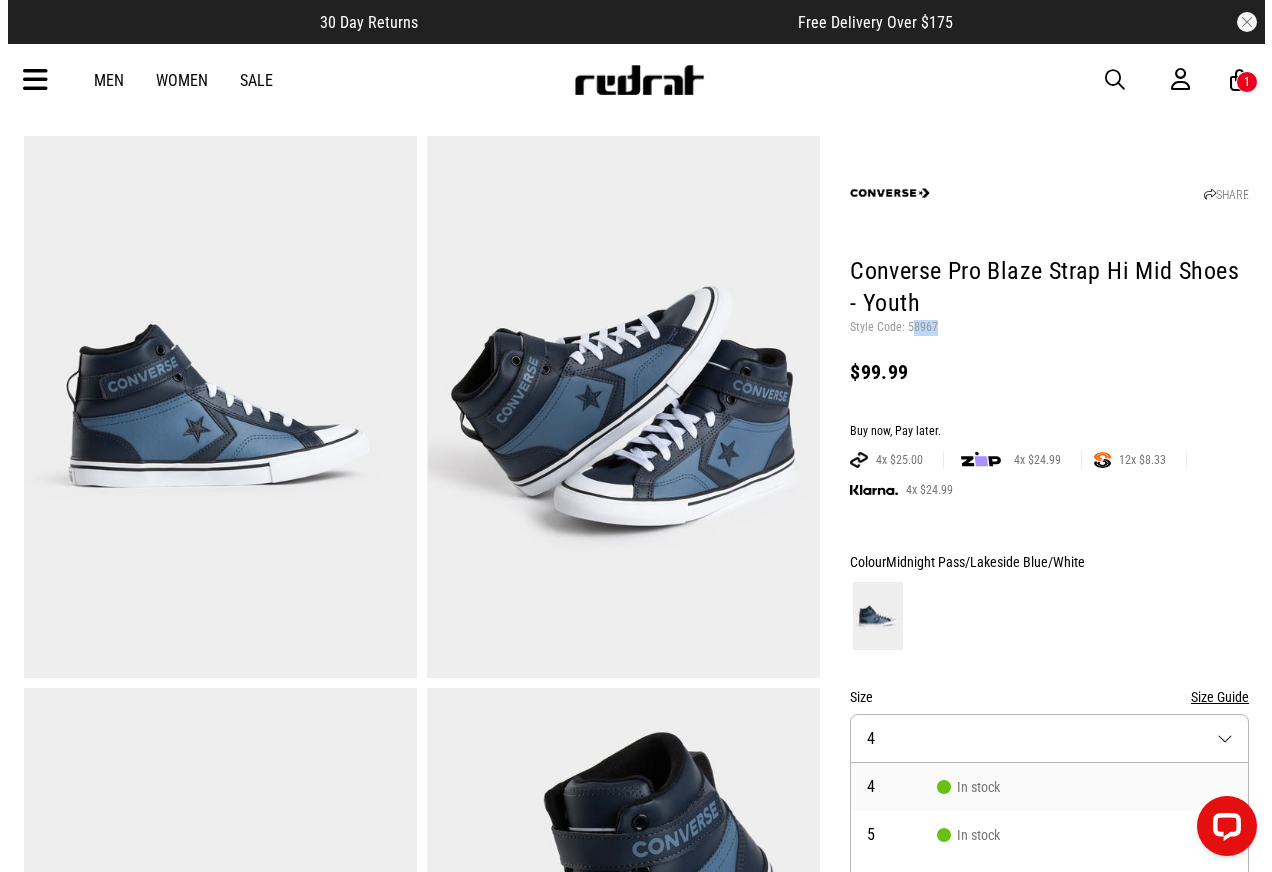 scroll, scrollTop: 0, scrollLeft: 0, axis: both 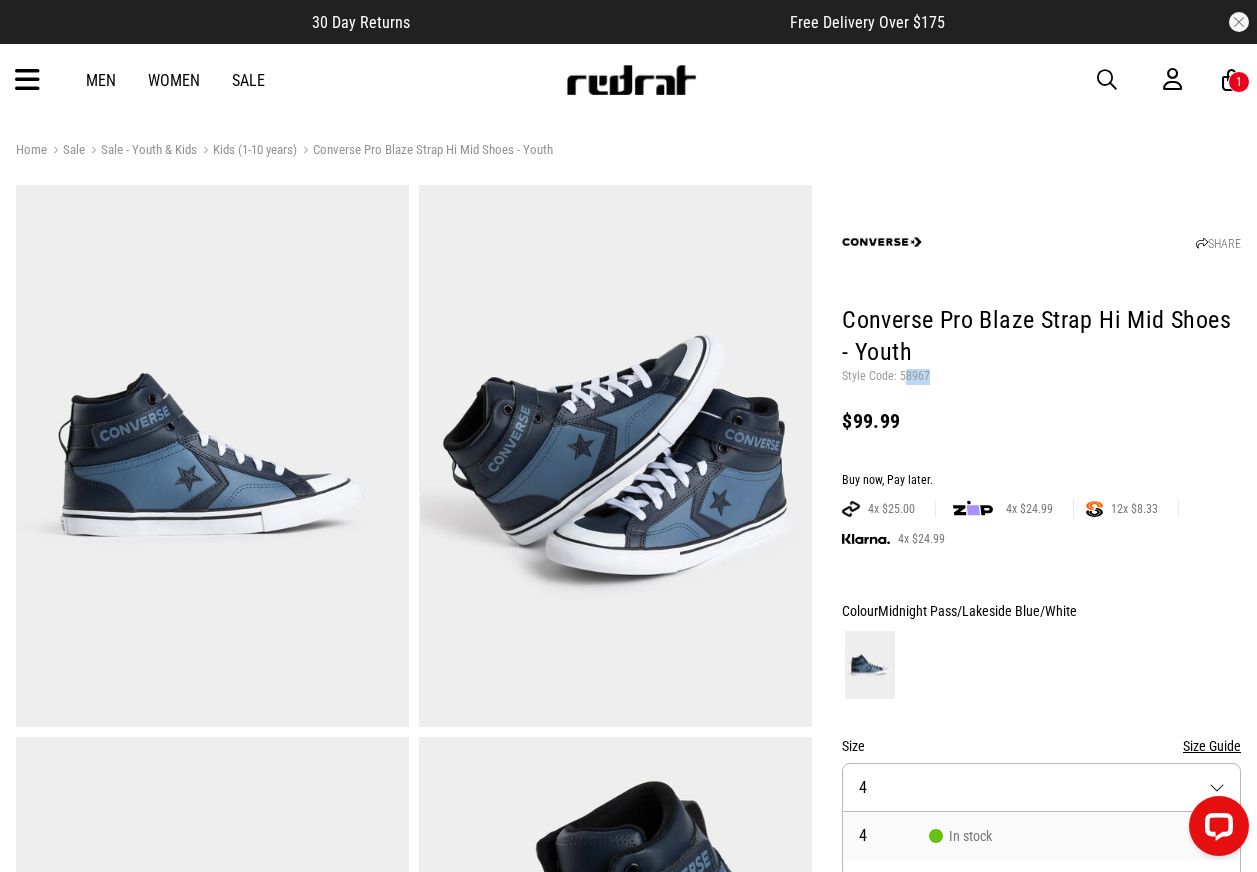 click at bounding box center [1107, 80] 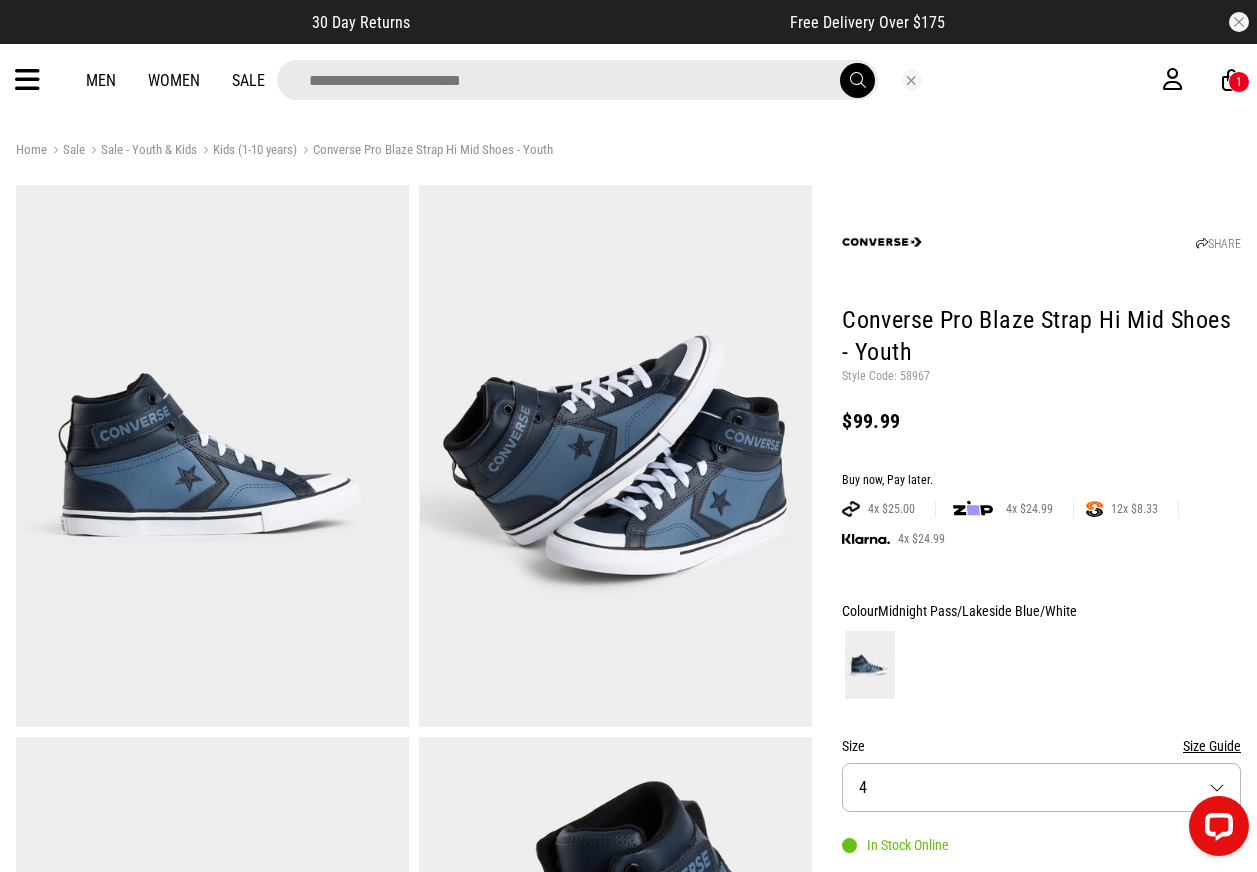 click at bounding box center [577, 80] 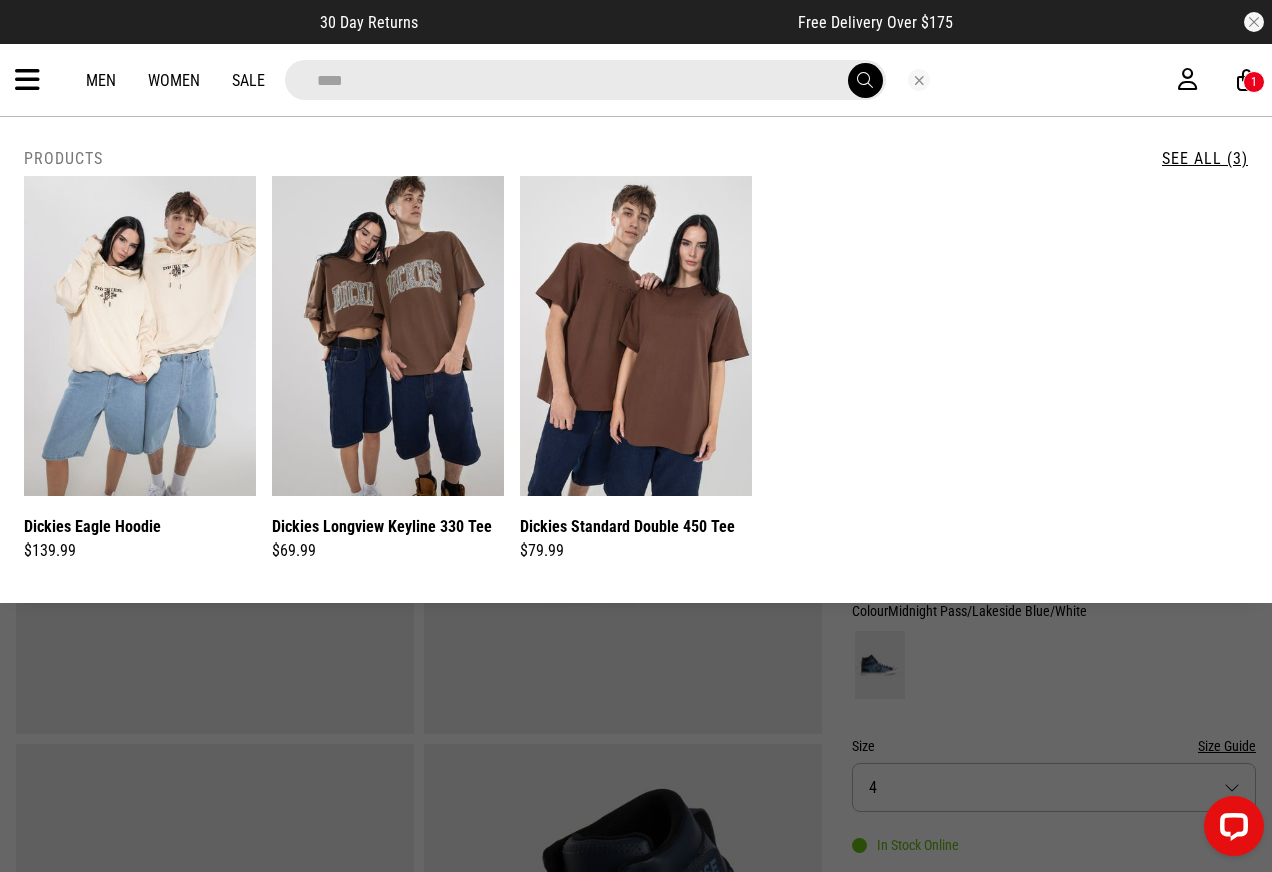 type on "****" 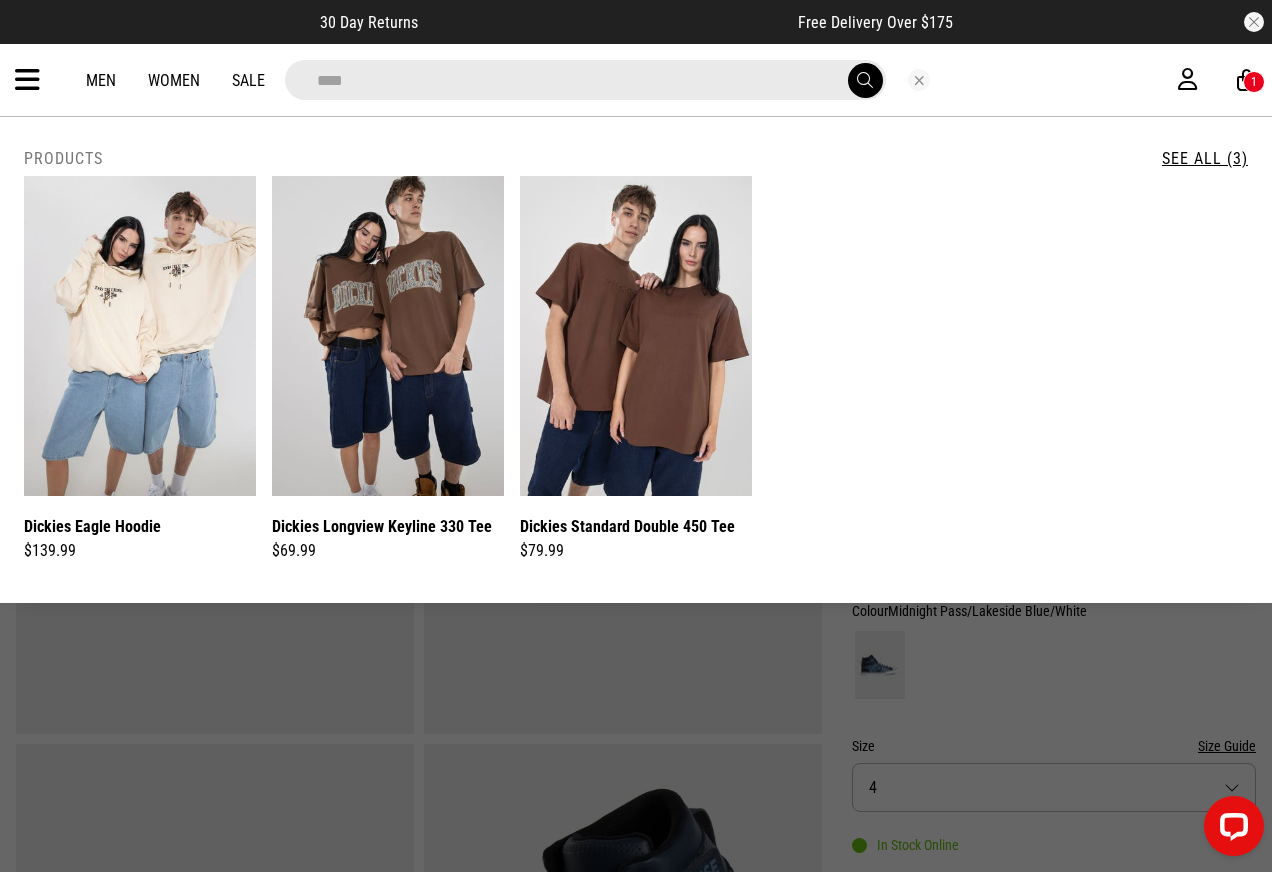 drag, startPoint x: 645, startPoint y: 83, endPoint x: 98, endPoint y: 100, distance: 547.2641 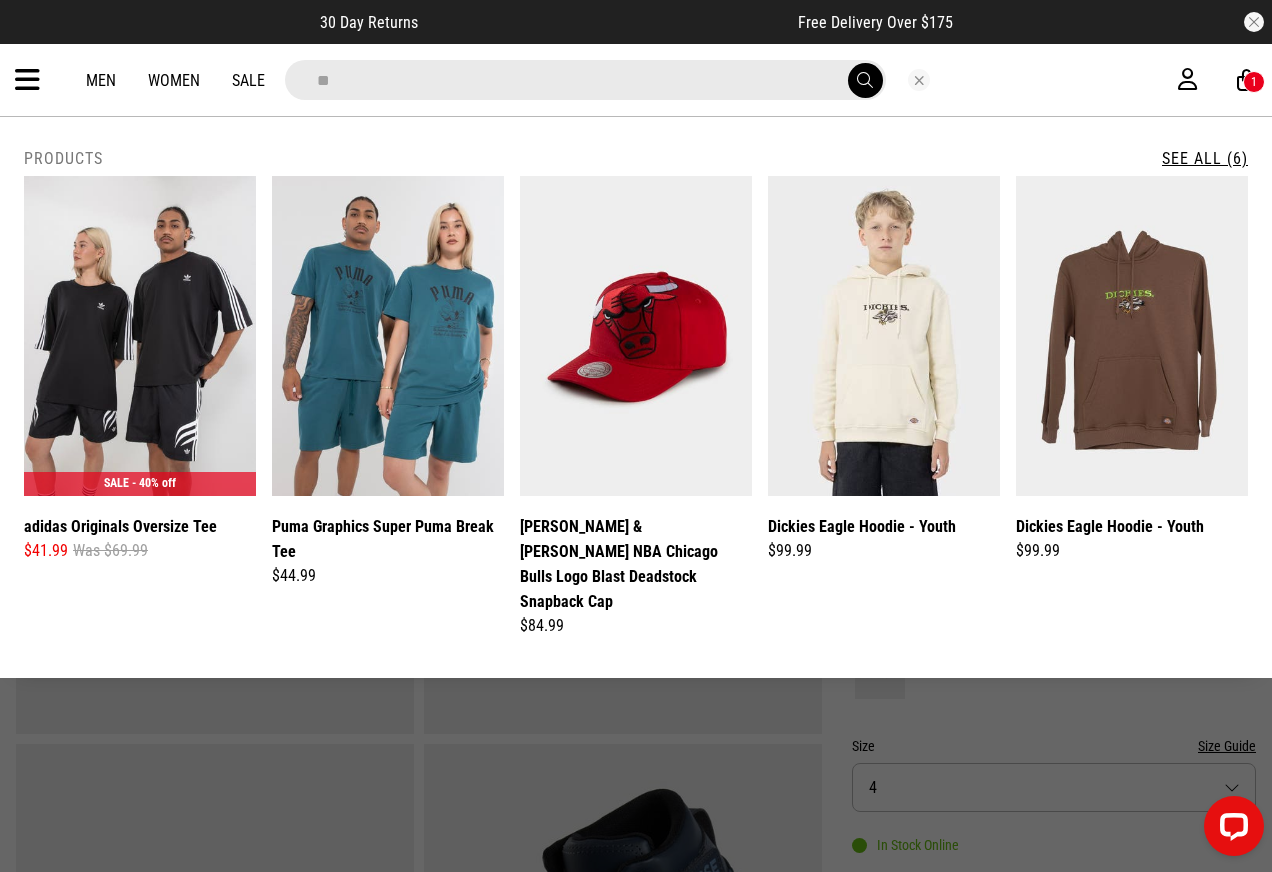 type on "*" 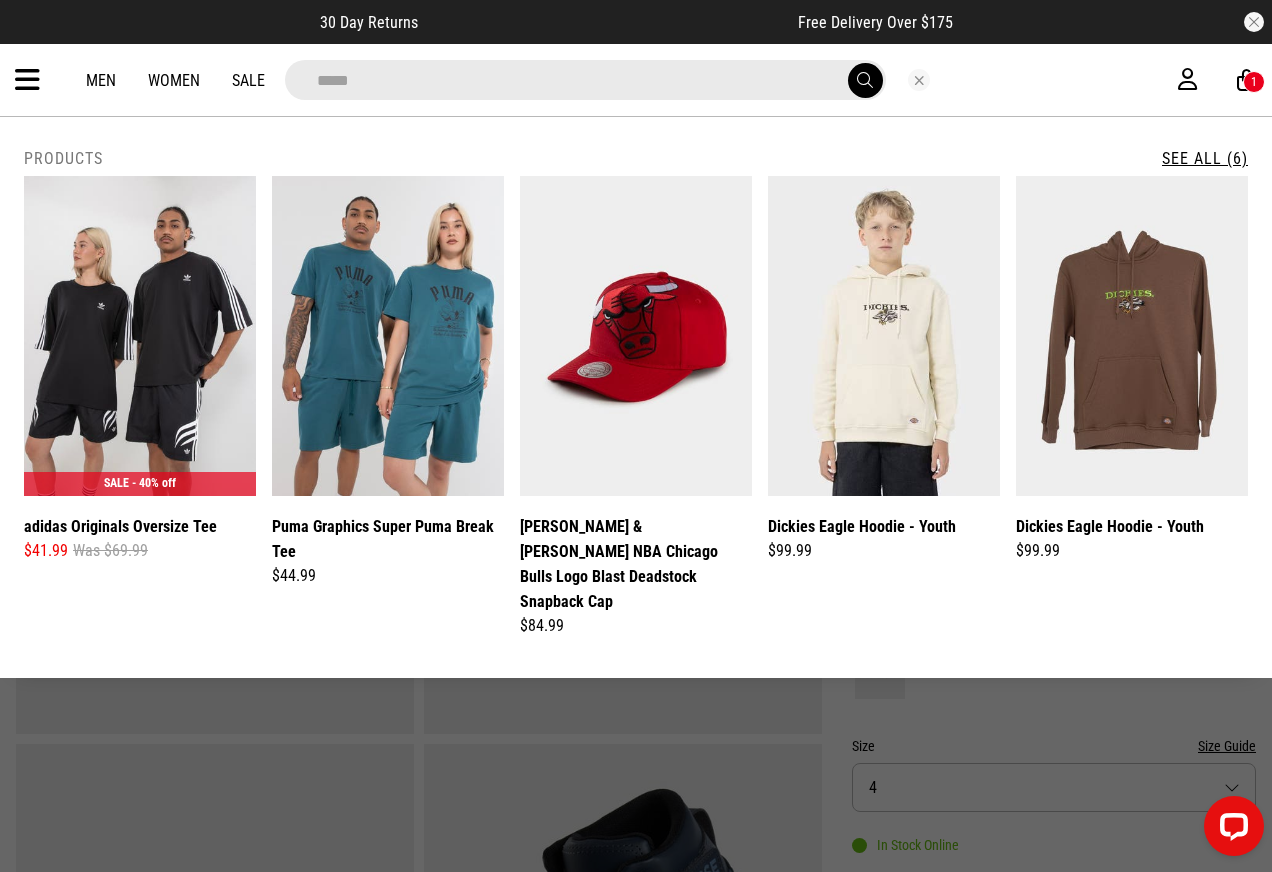drag, startPoint x: 765, startPoint y: 89, endPoint x: 172, endPoint y: 90, distance: 593.00085 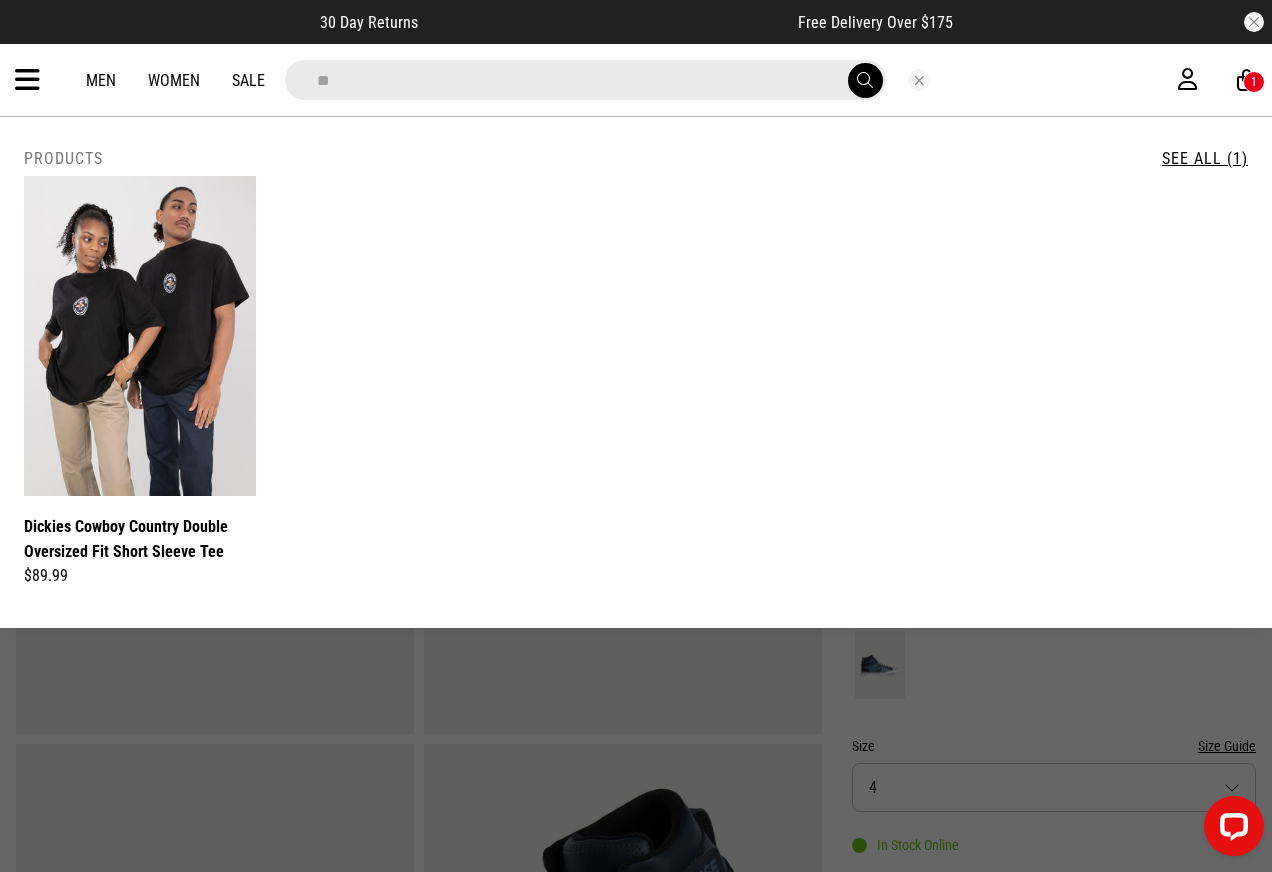 type on "*" 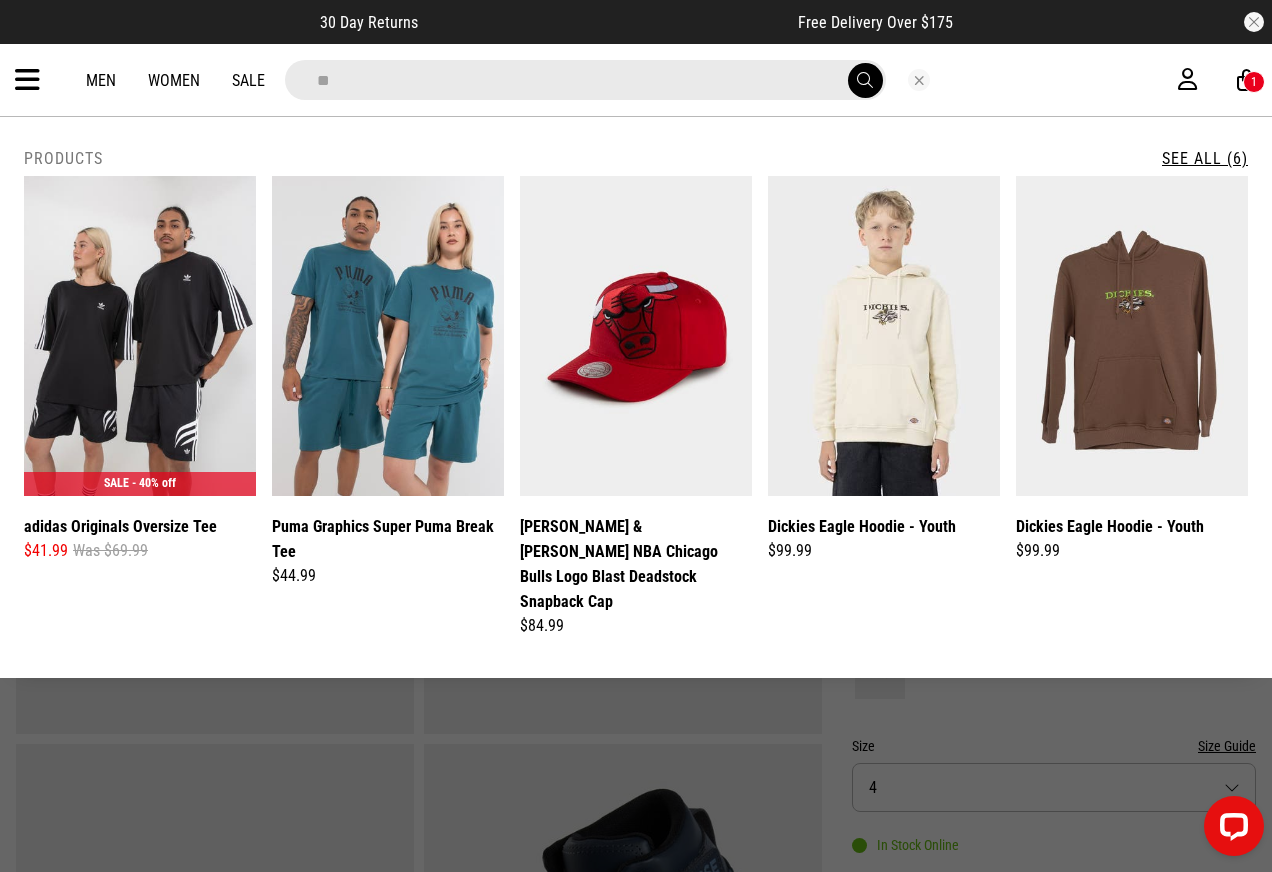type on "*" 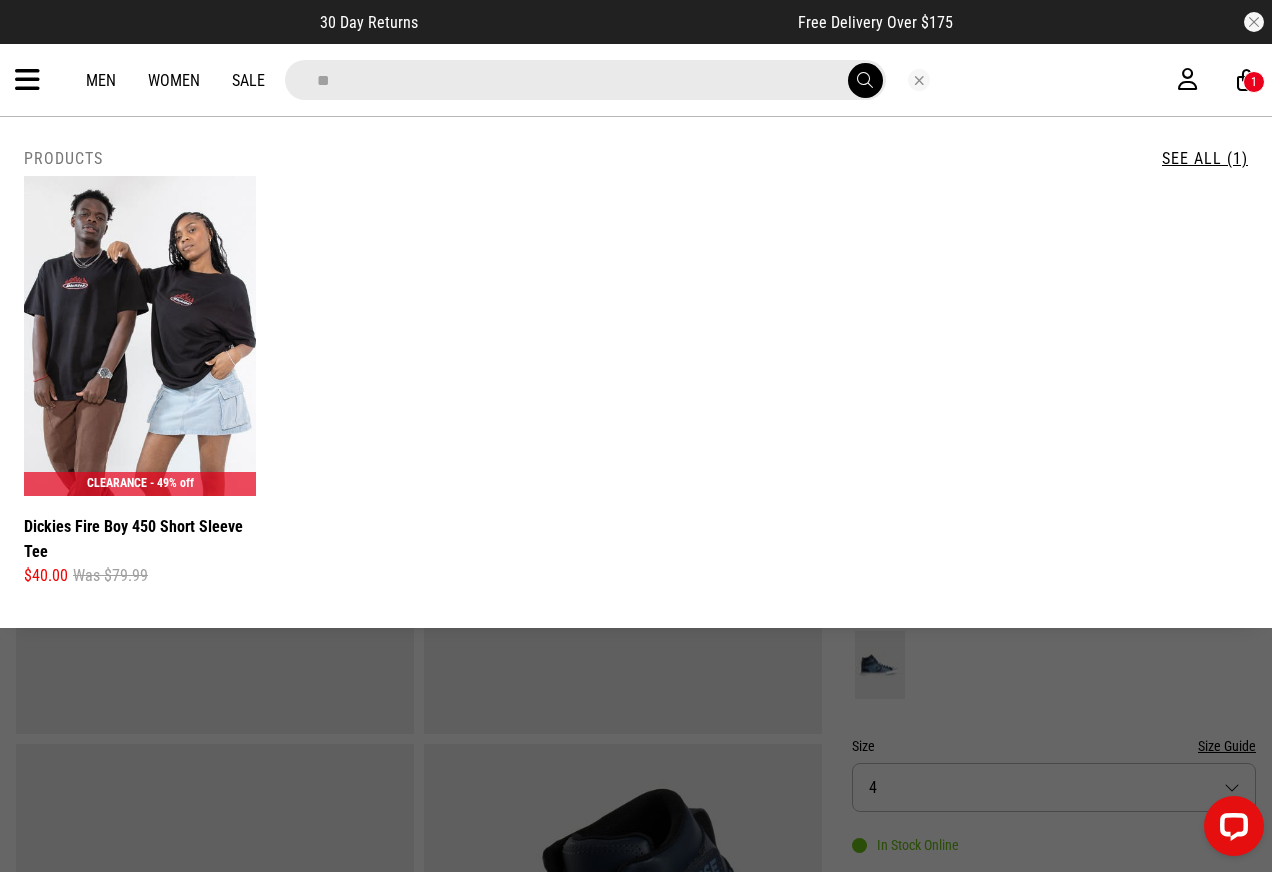 type on "*" 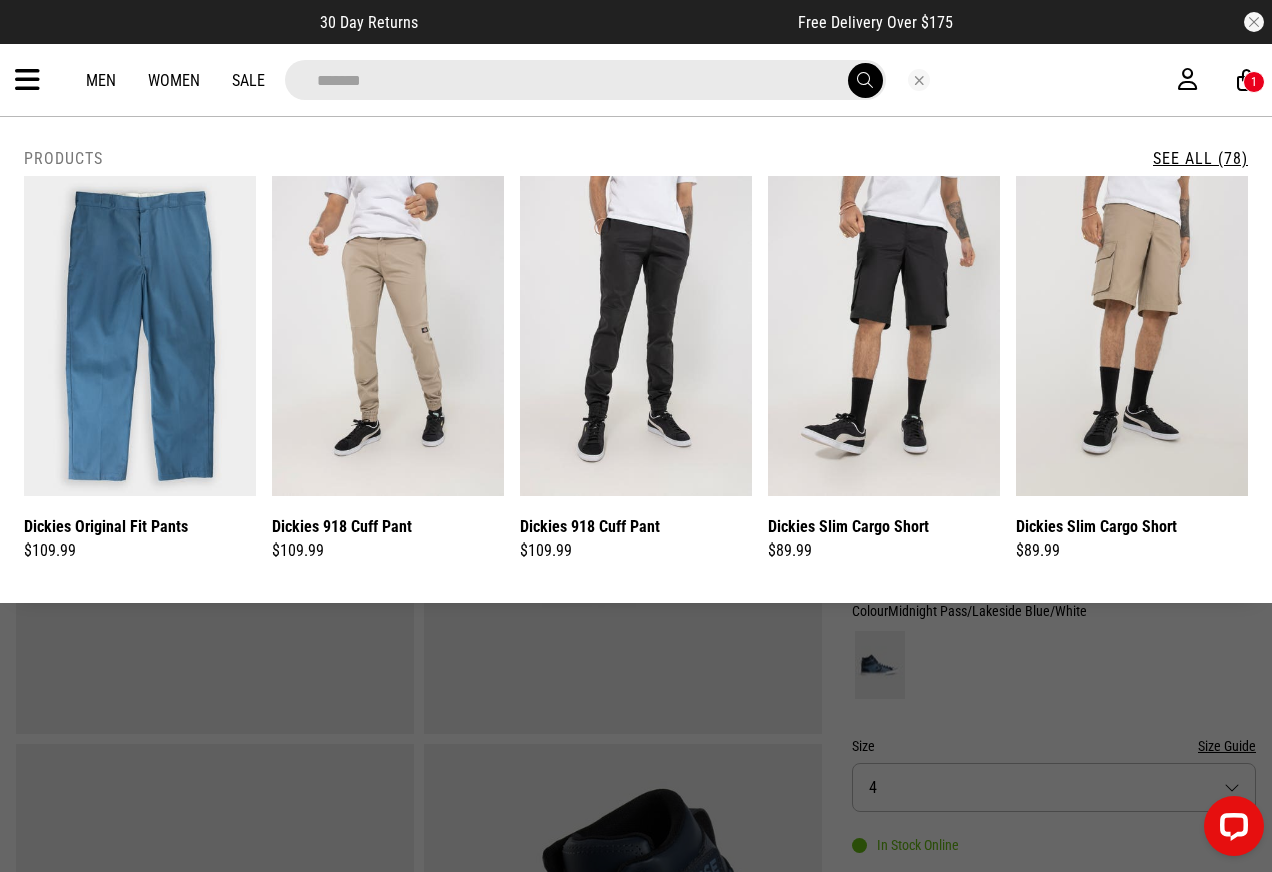 type on "*******" 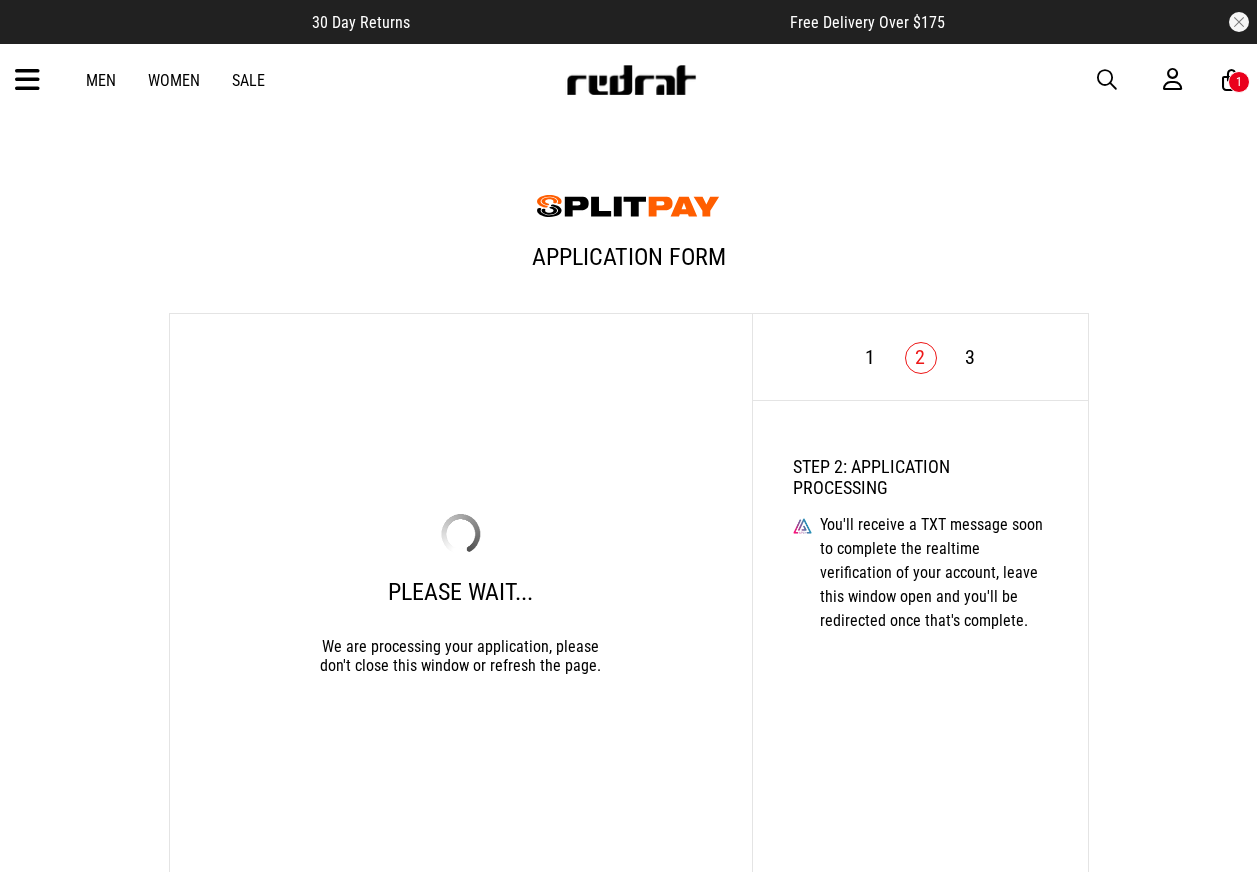 scroll, scrollTop: 205, scrollLeft: 0, axis: vertical 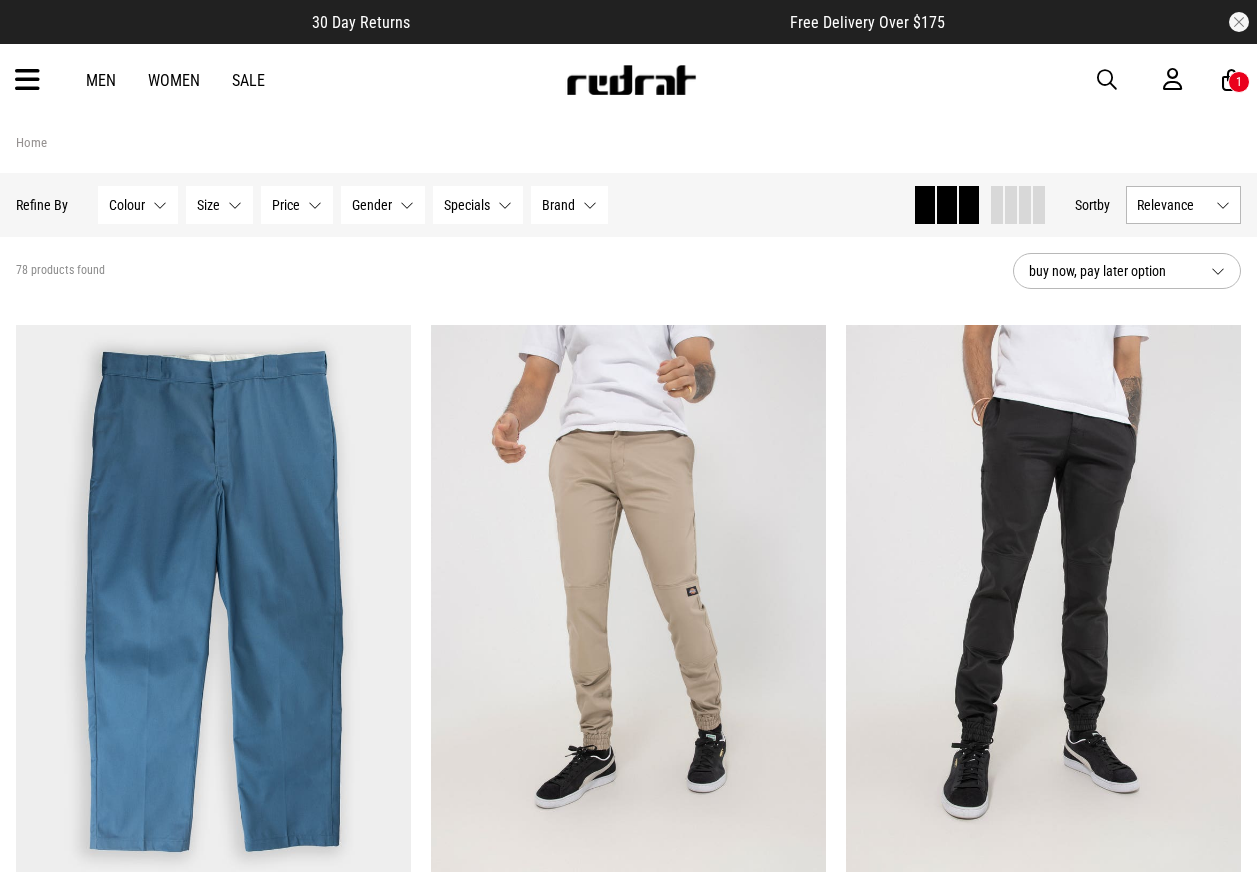 click on "Specials  None selected" at bounding box center (478, 205) 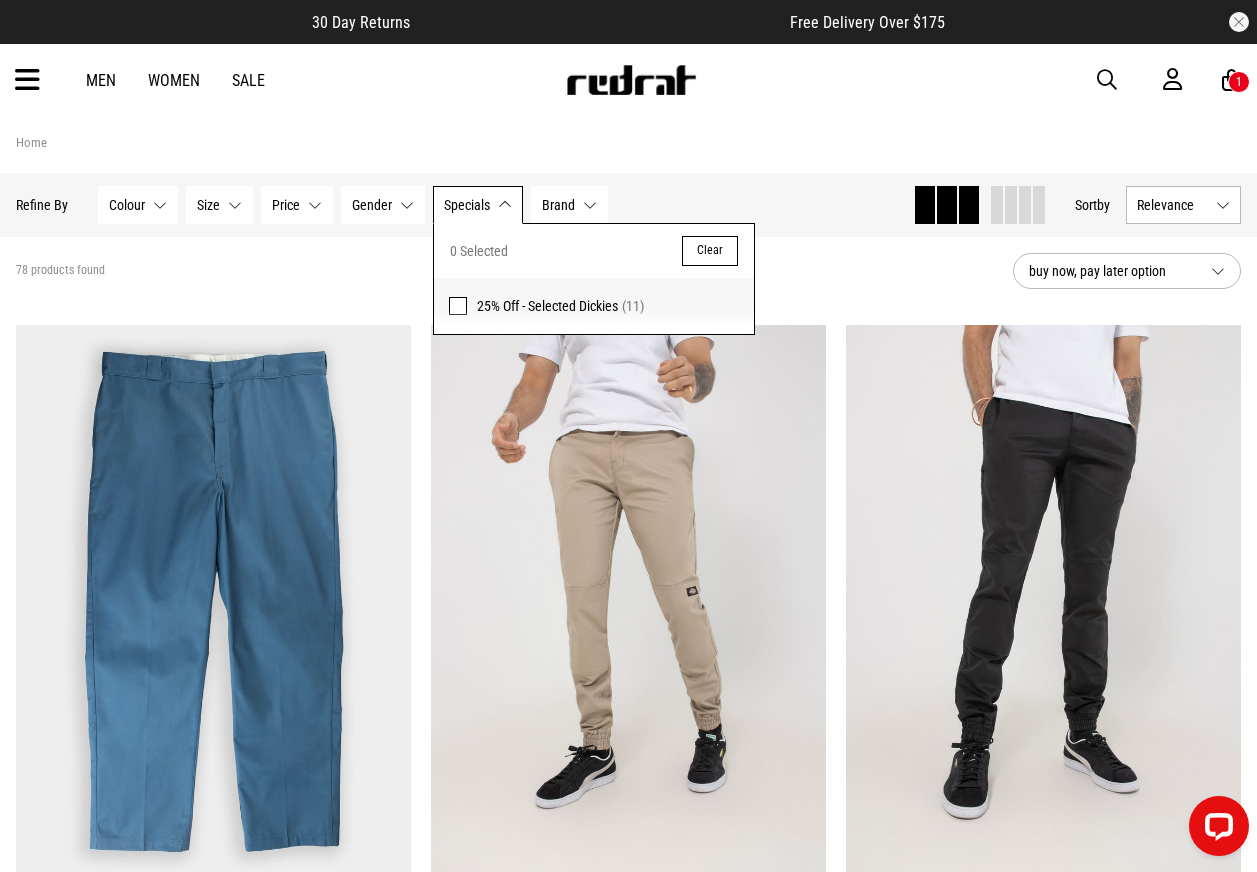 scroll, scrollTop: 0, scrollLeft: 0, axis: both 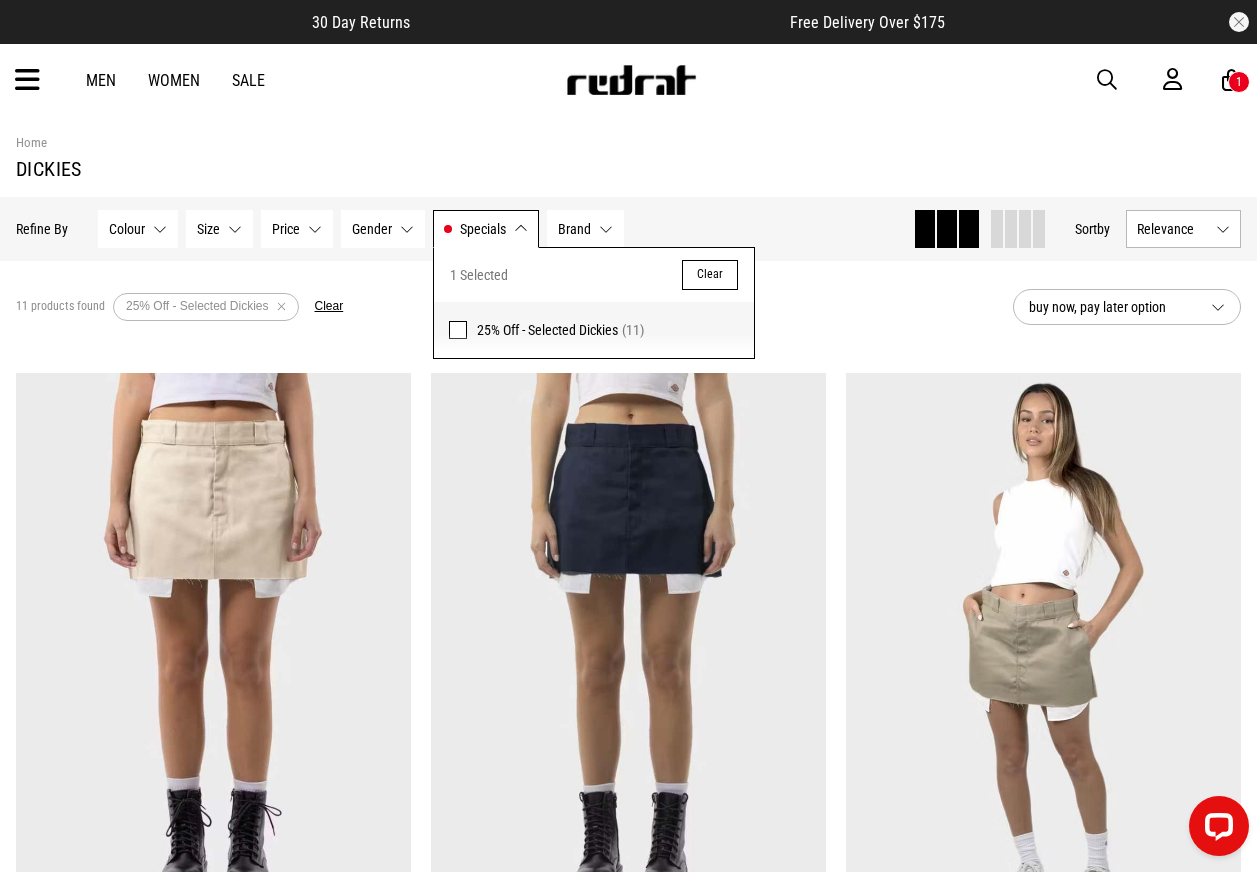 click on "11 products found   Active Filters 25% Off - Selected Dickies Clear" at bounding box center (506, 307) 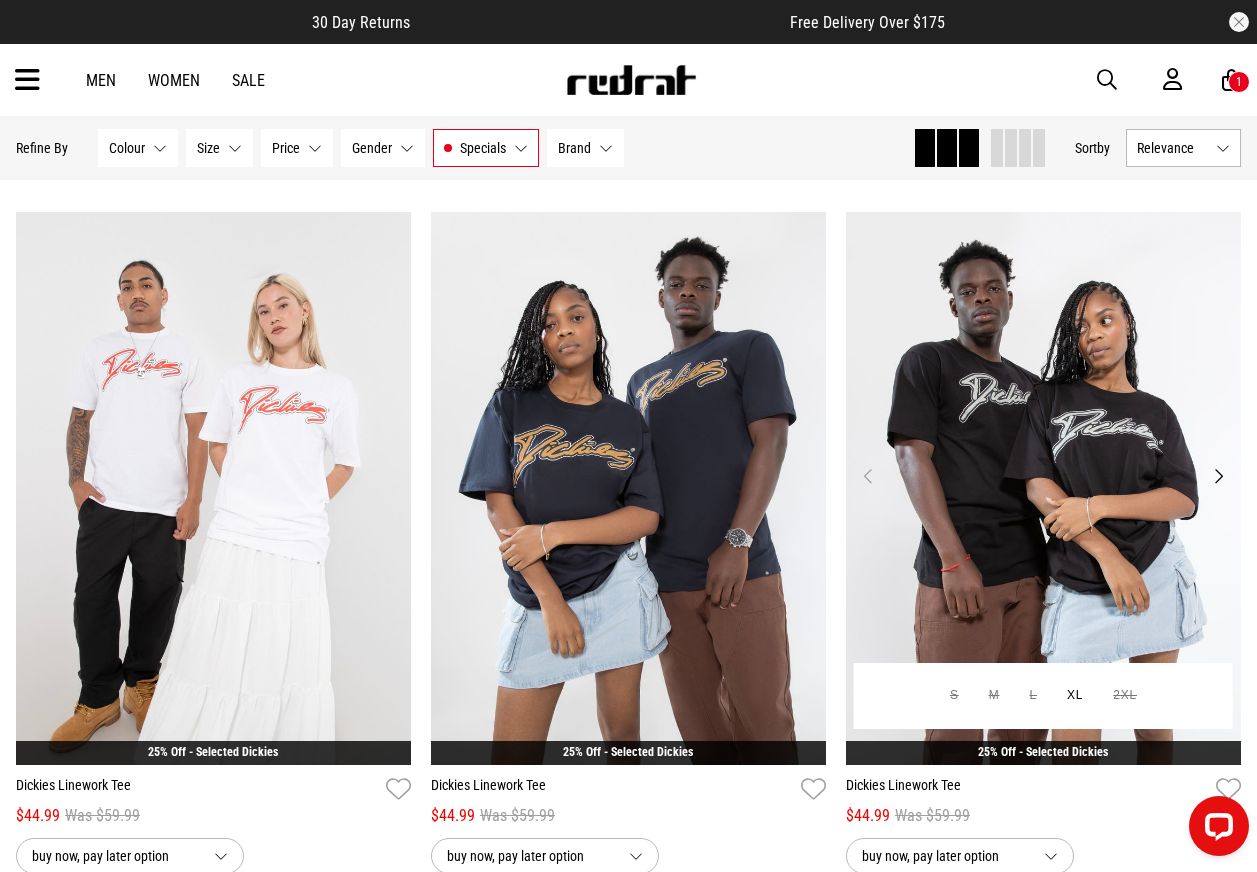 scroll, scrollTop: 1600, scrollLeft: 0, axis: vertical 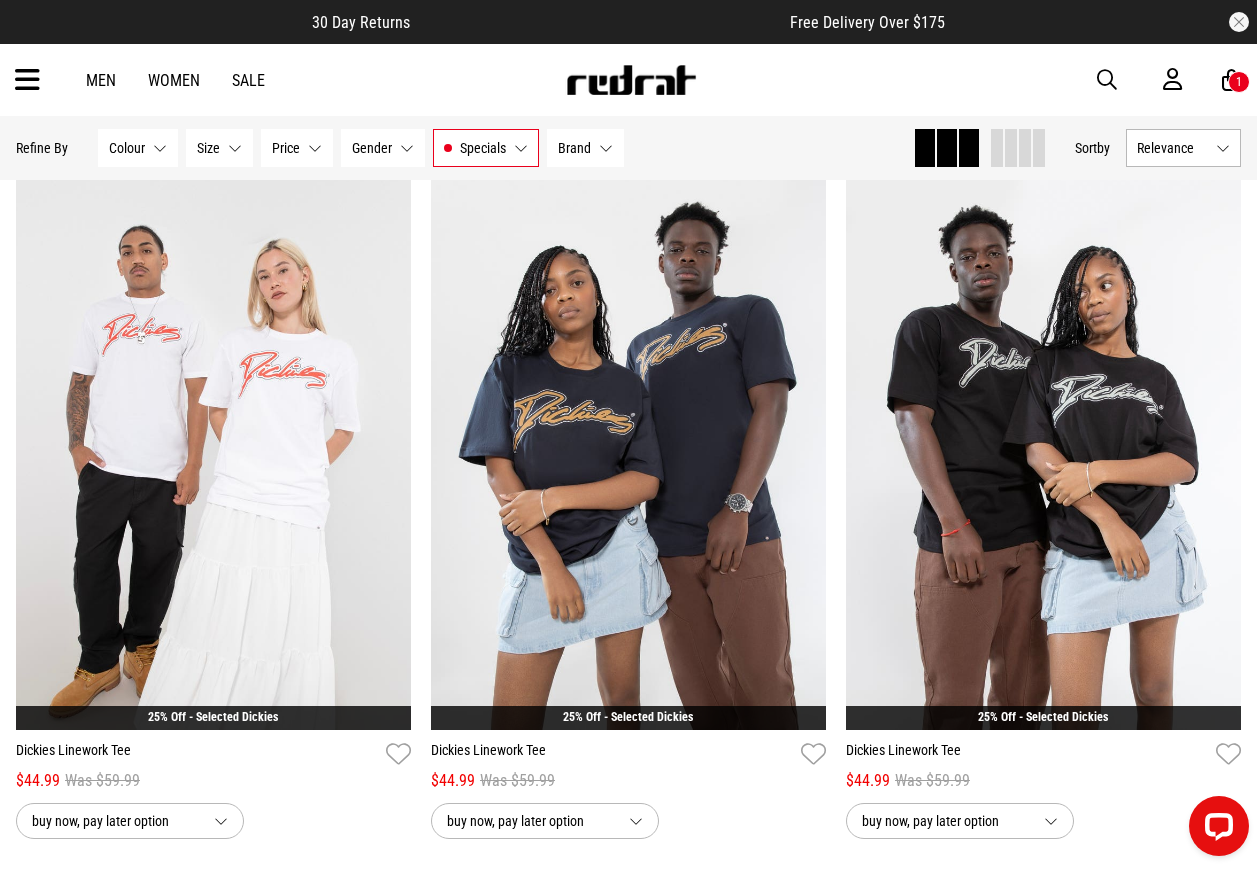 click at bounding box center (1107, 80) 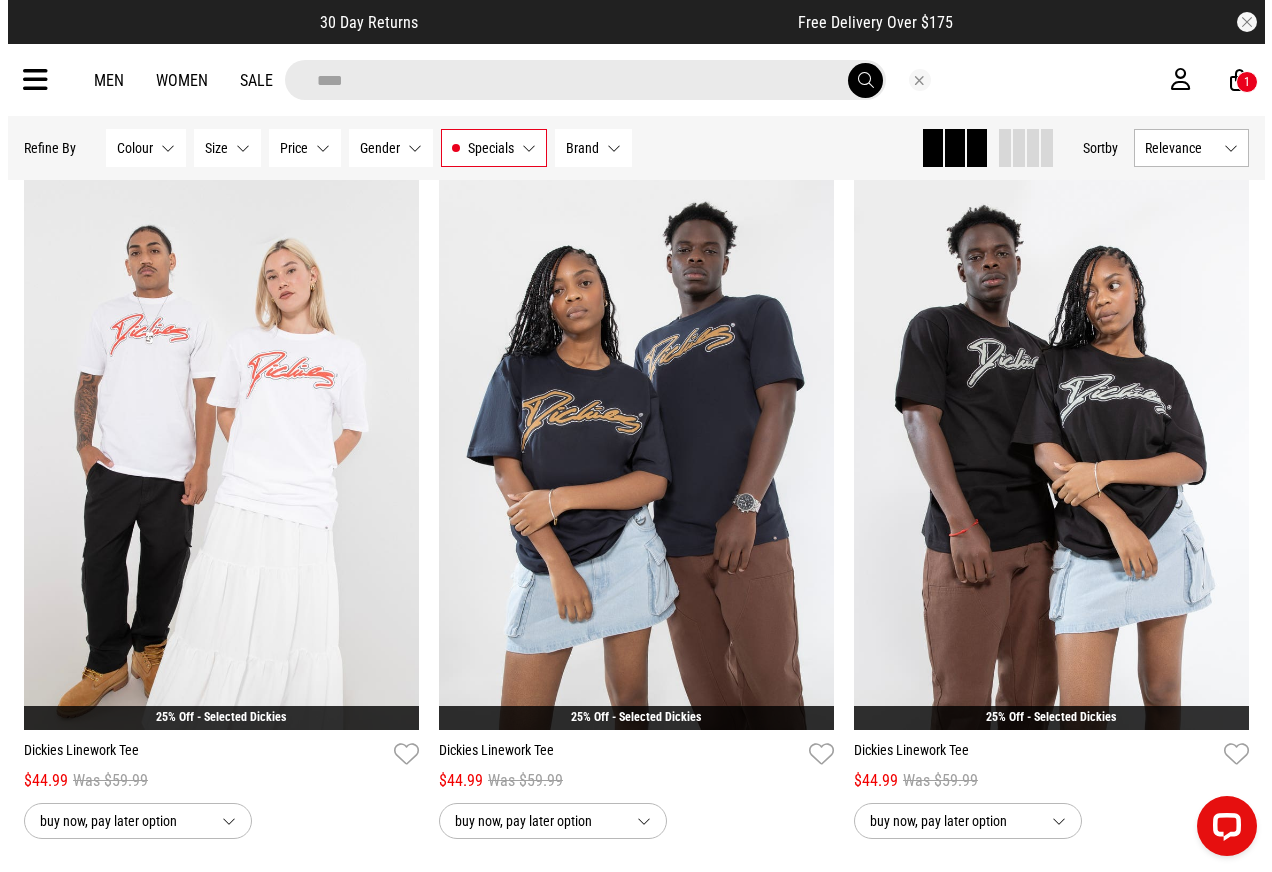 scroll, scrollTop: 1607, scrollLeft: 0, axis: vertical 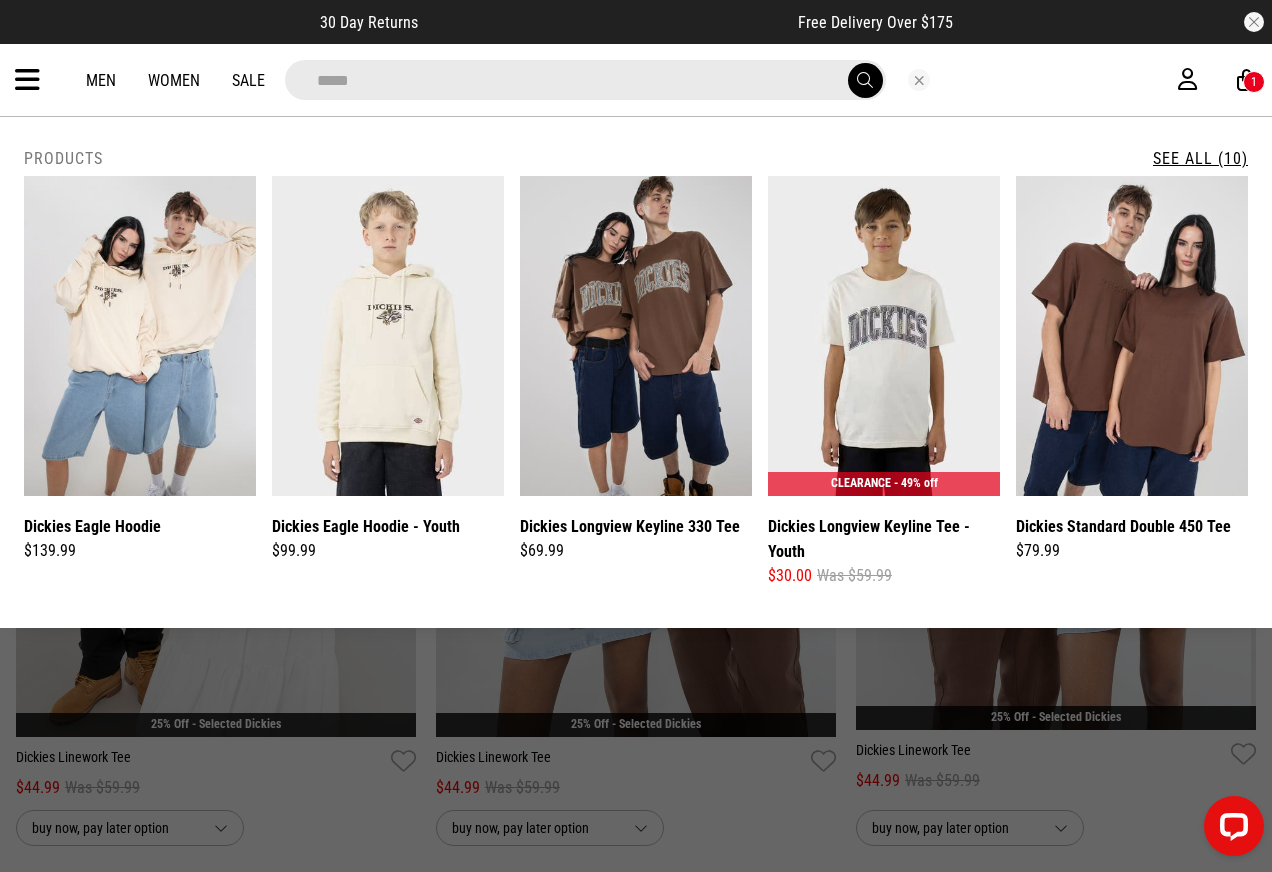 type on "*****" 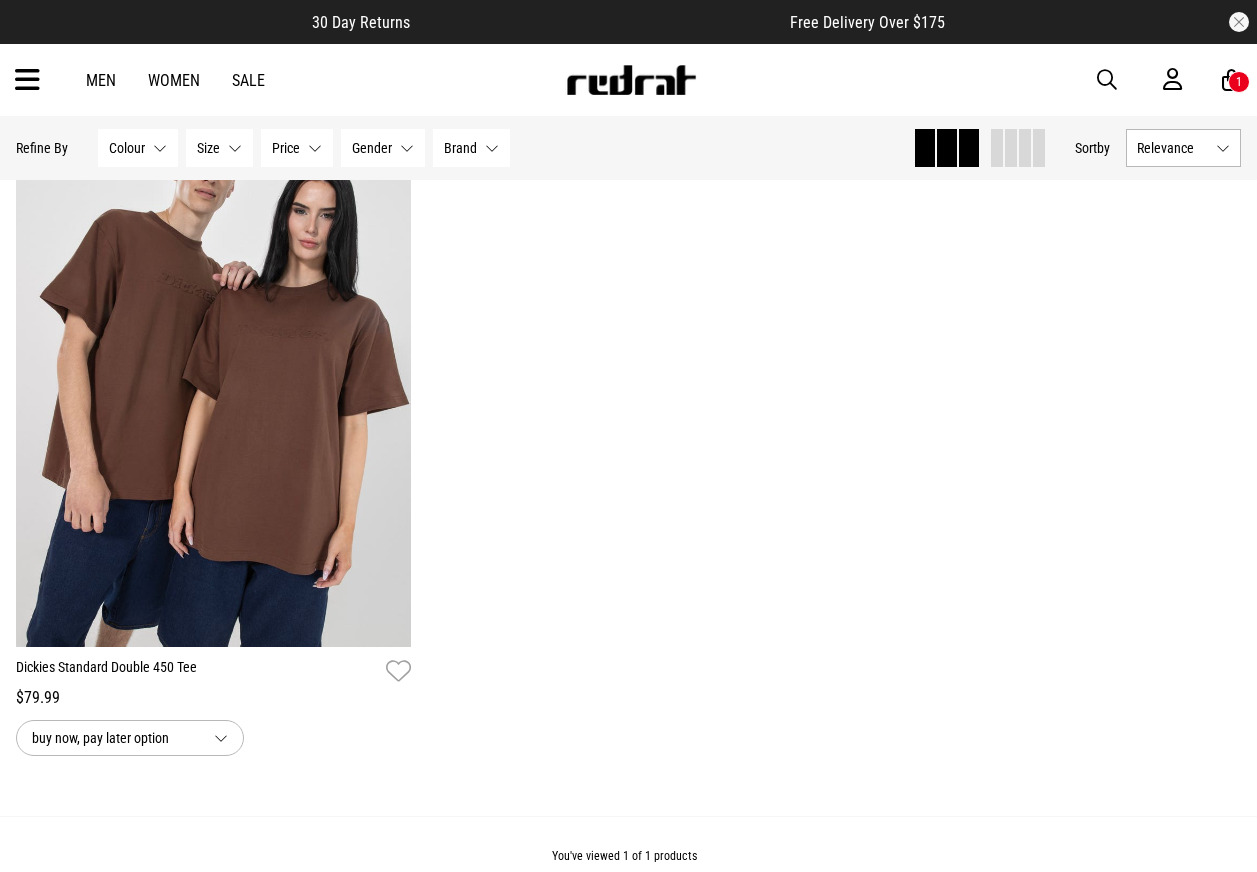 scroll, scrollTop: 0, scrollLeft: 0, axis: both 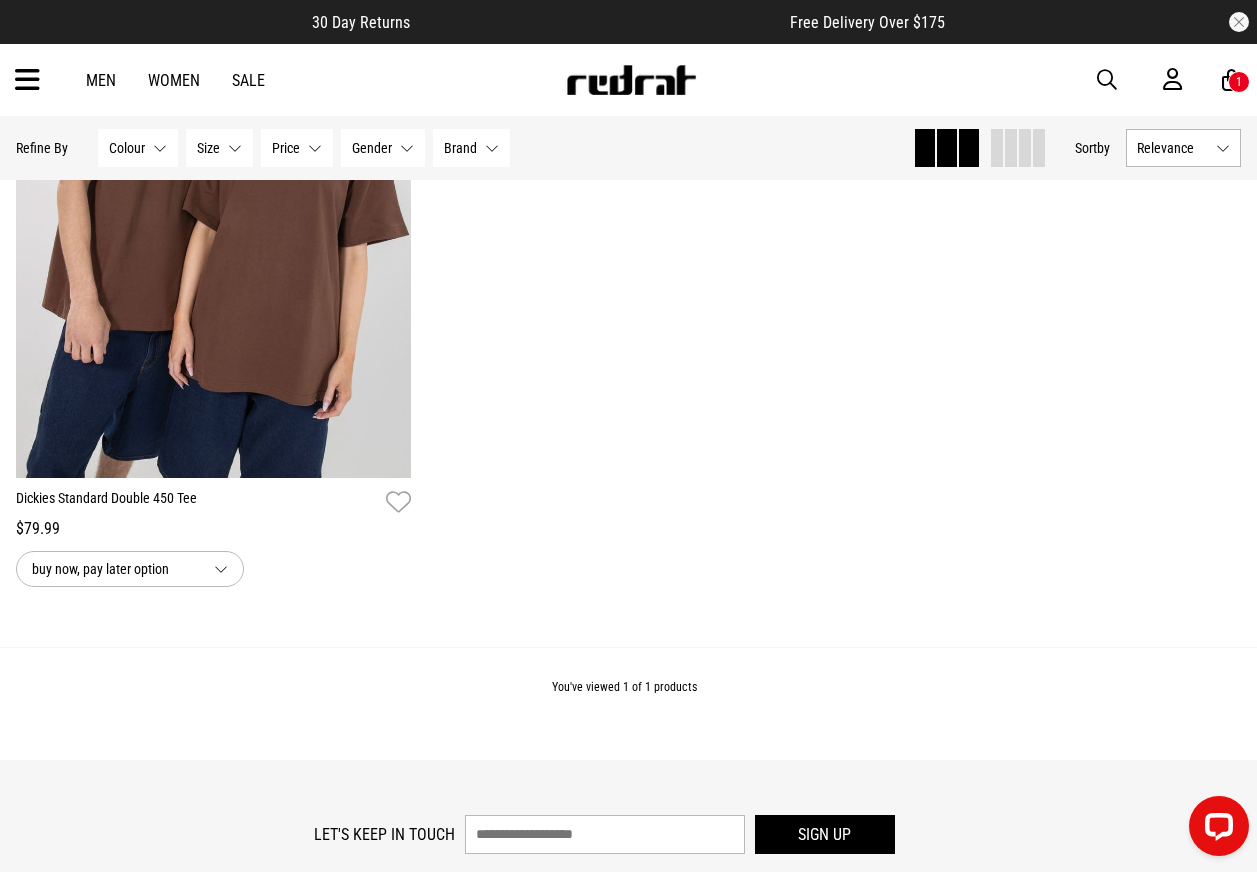 click at bounding box center [1107, 80] 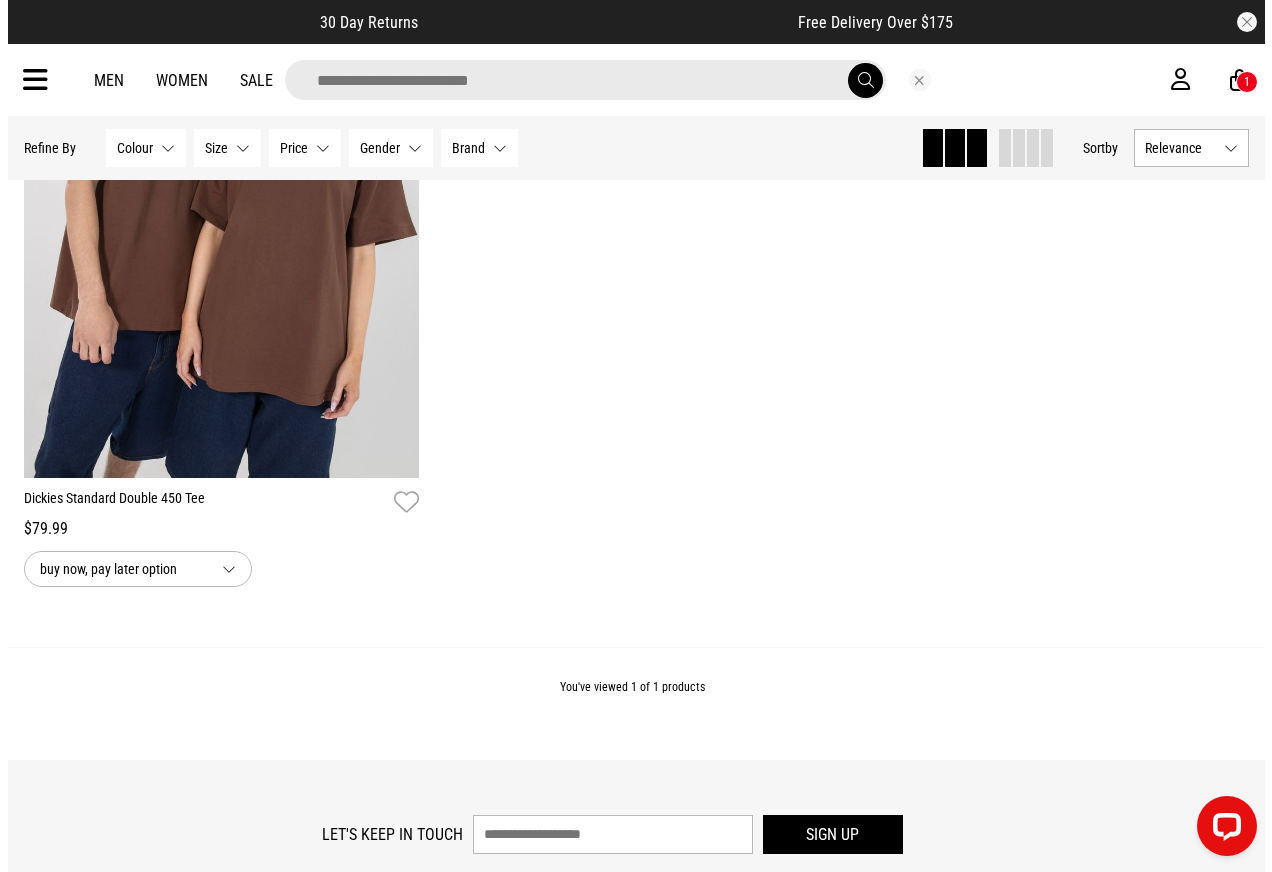 scroll, scrollTop: 868, scrollLeft: 0, axis: vertical 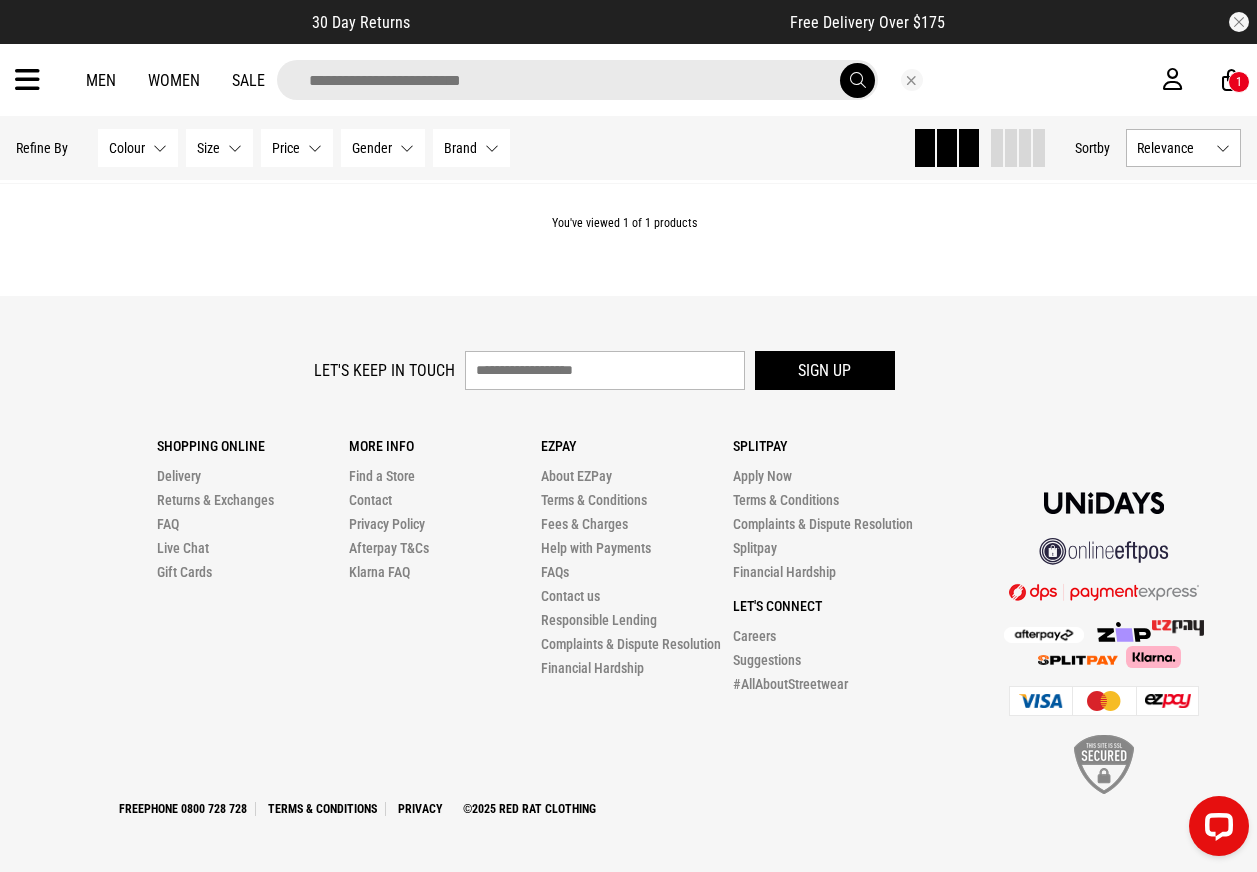 click at bounding box center (577, 80) 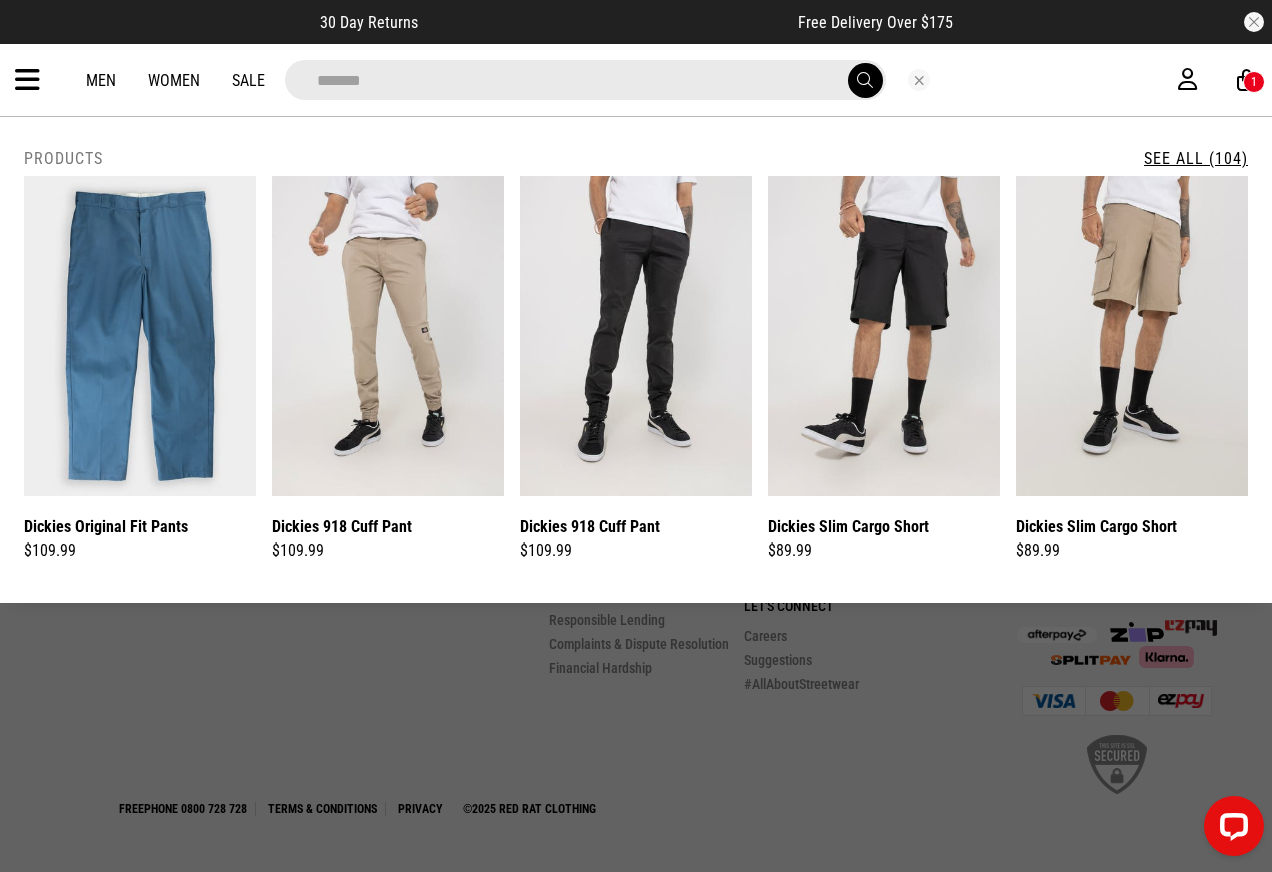 type on "*******" 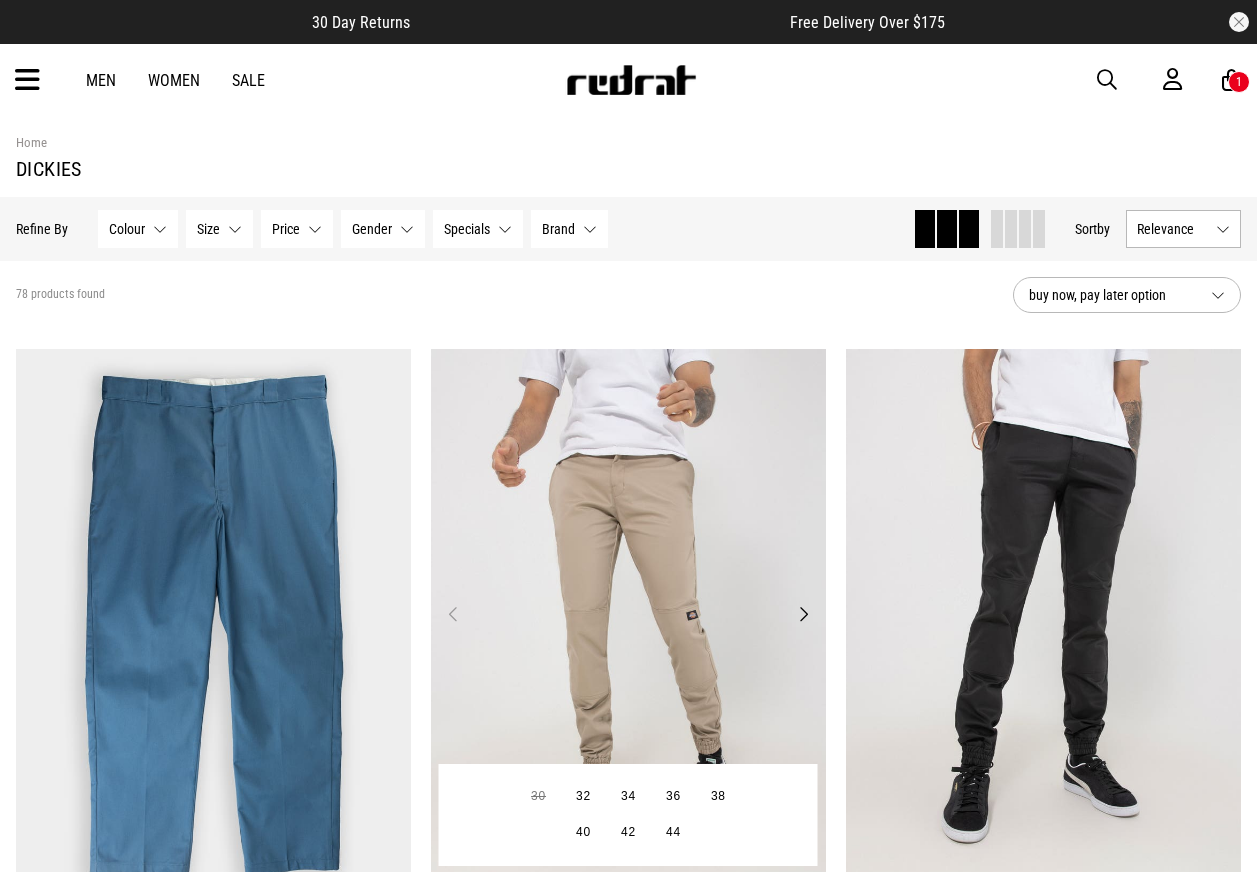 scroll, scrollTop: 0, scrollLeft: 0, axis: both 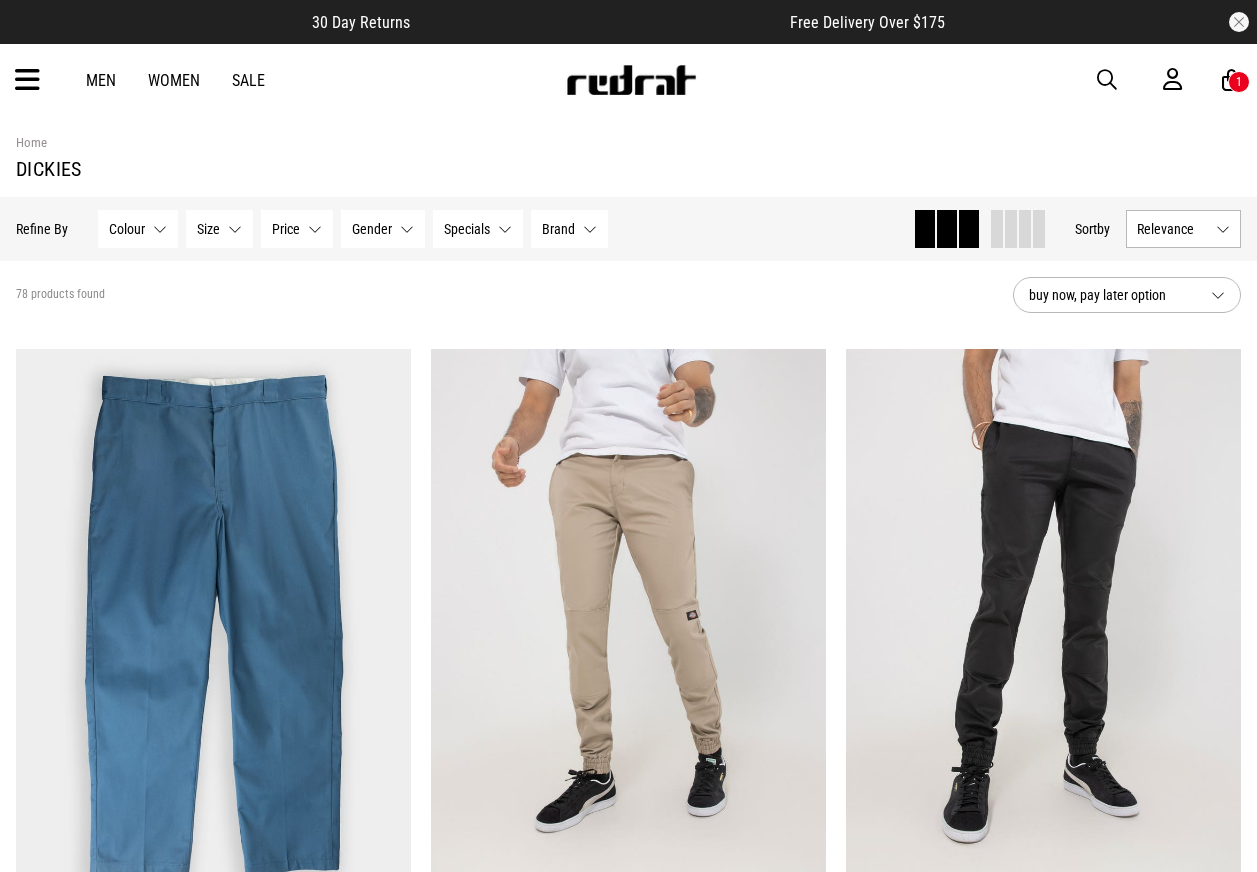 click on "Specials  None selected" at bounding box center (478, 229) 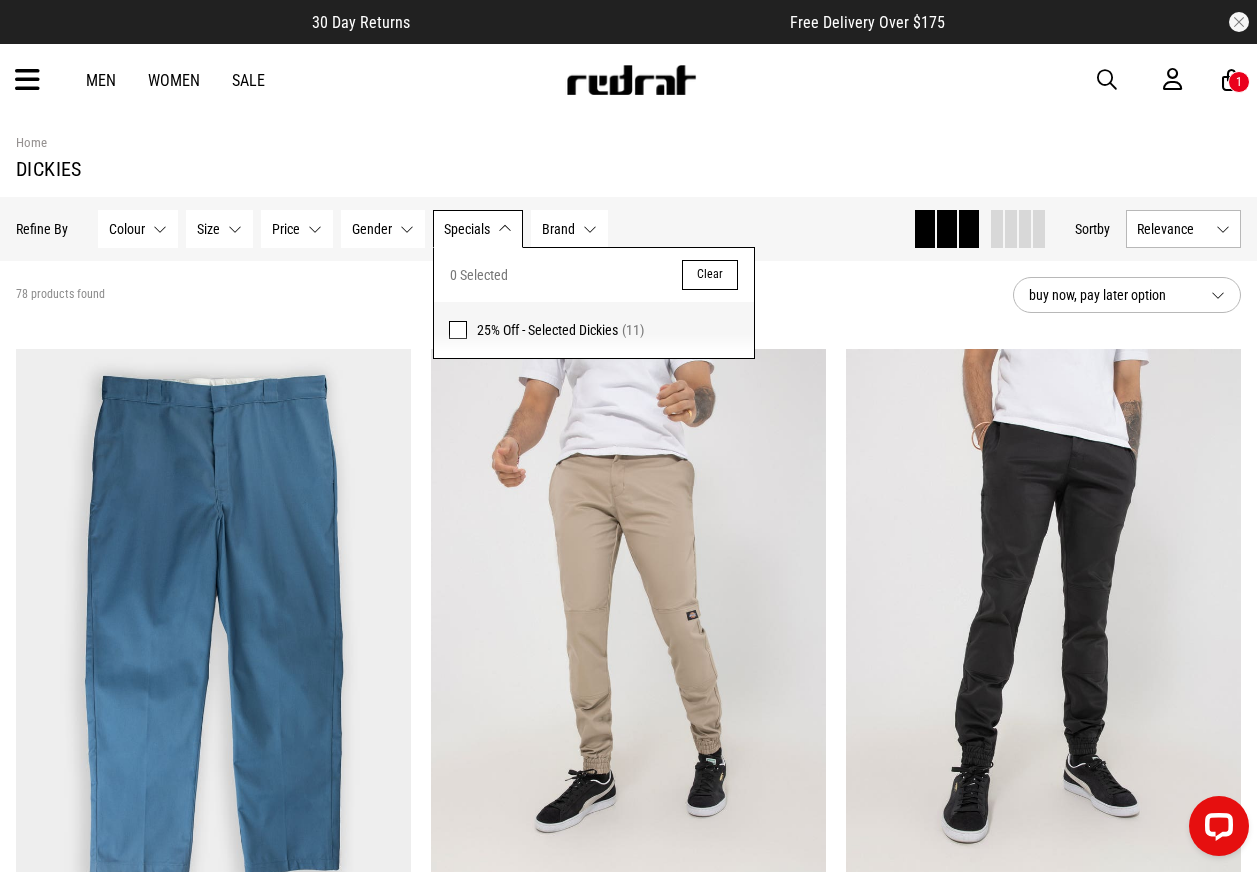 scroll, scrollTop: 0, scrollLeft: 0, axis: both 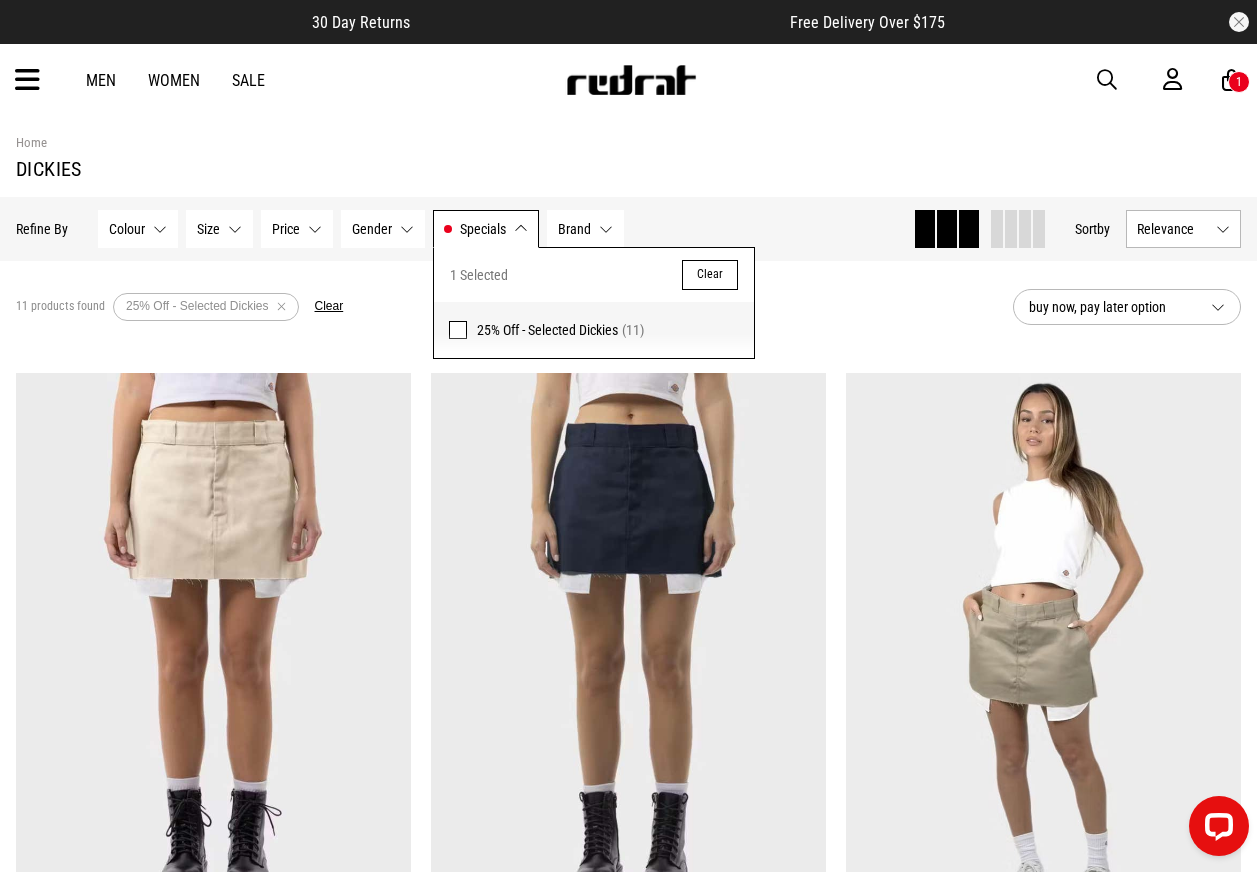 click on "11 products found   Active Filters 25% Off - Selected Dickies Clear" at bounding box center [506, 307] 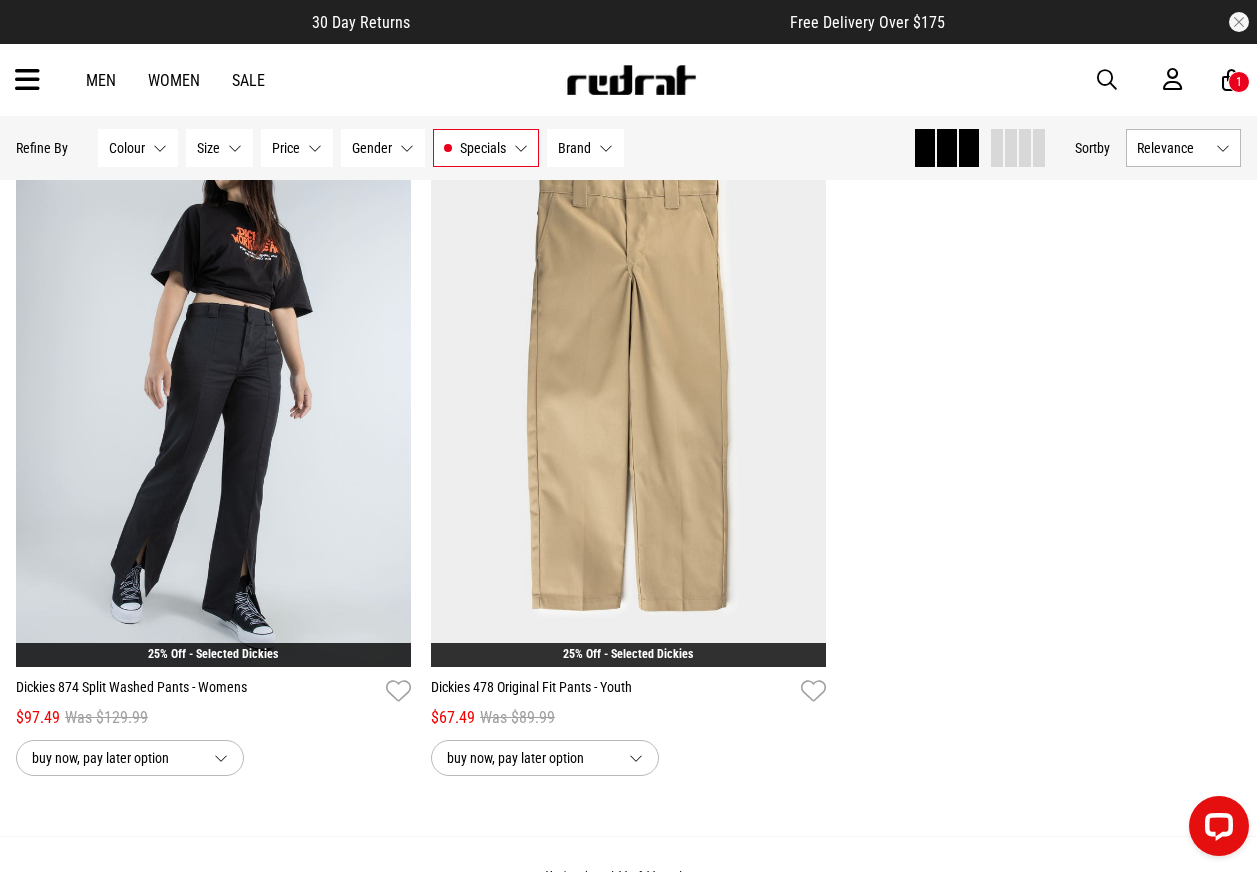 scroll, scrollTop: 2400, scrollLeft: 0, axis: vertical 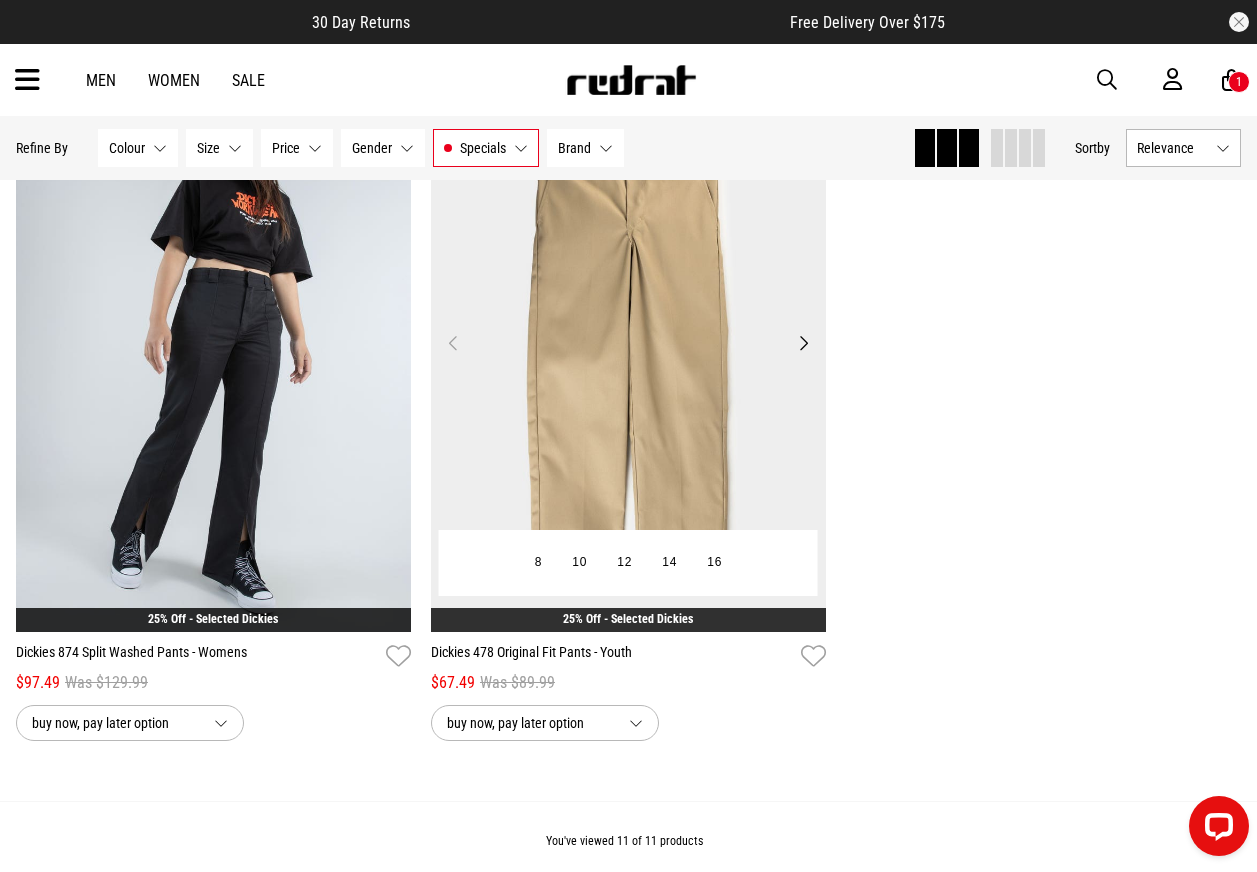 click at bounding box center (628, 355) 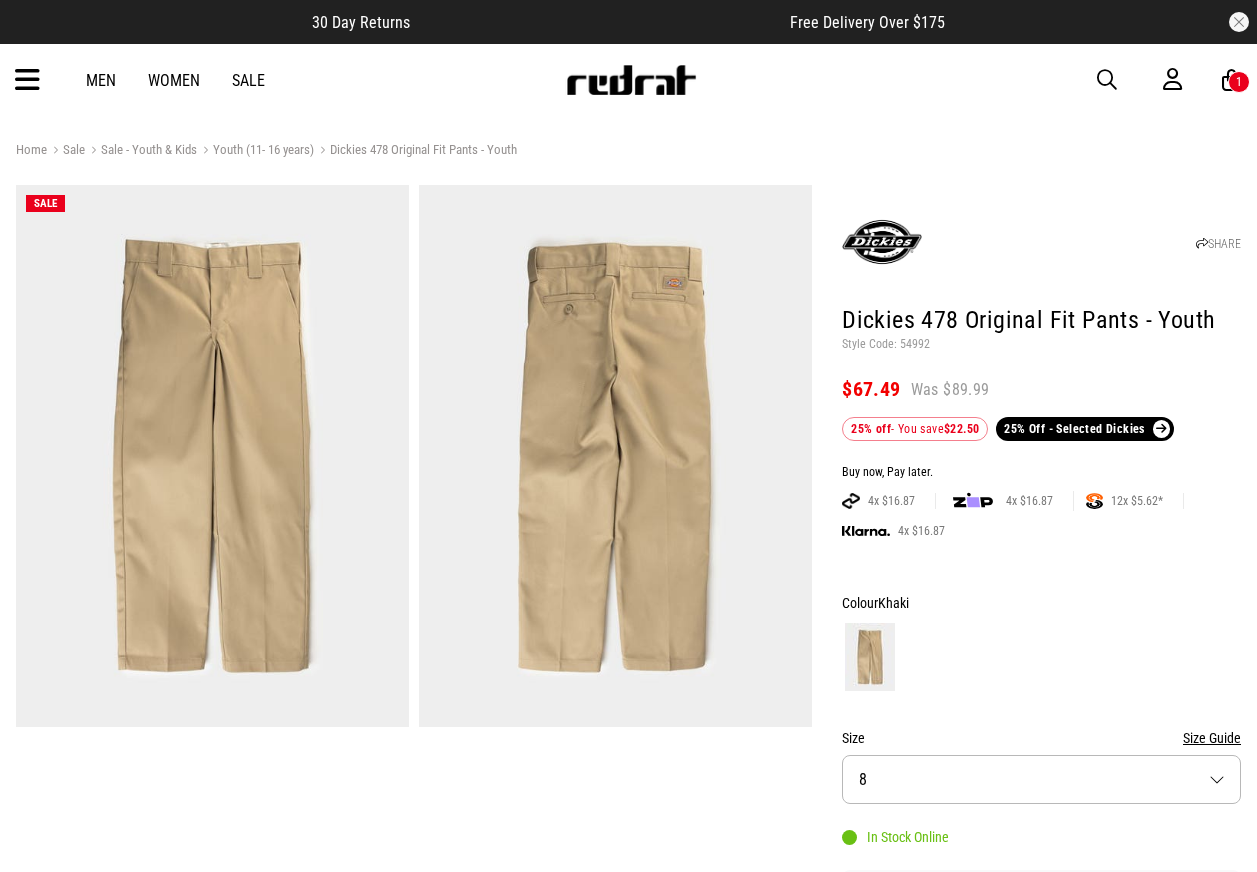scroll, scrollTop: 0, scrollLeft: 0, axis: both 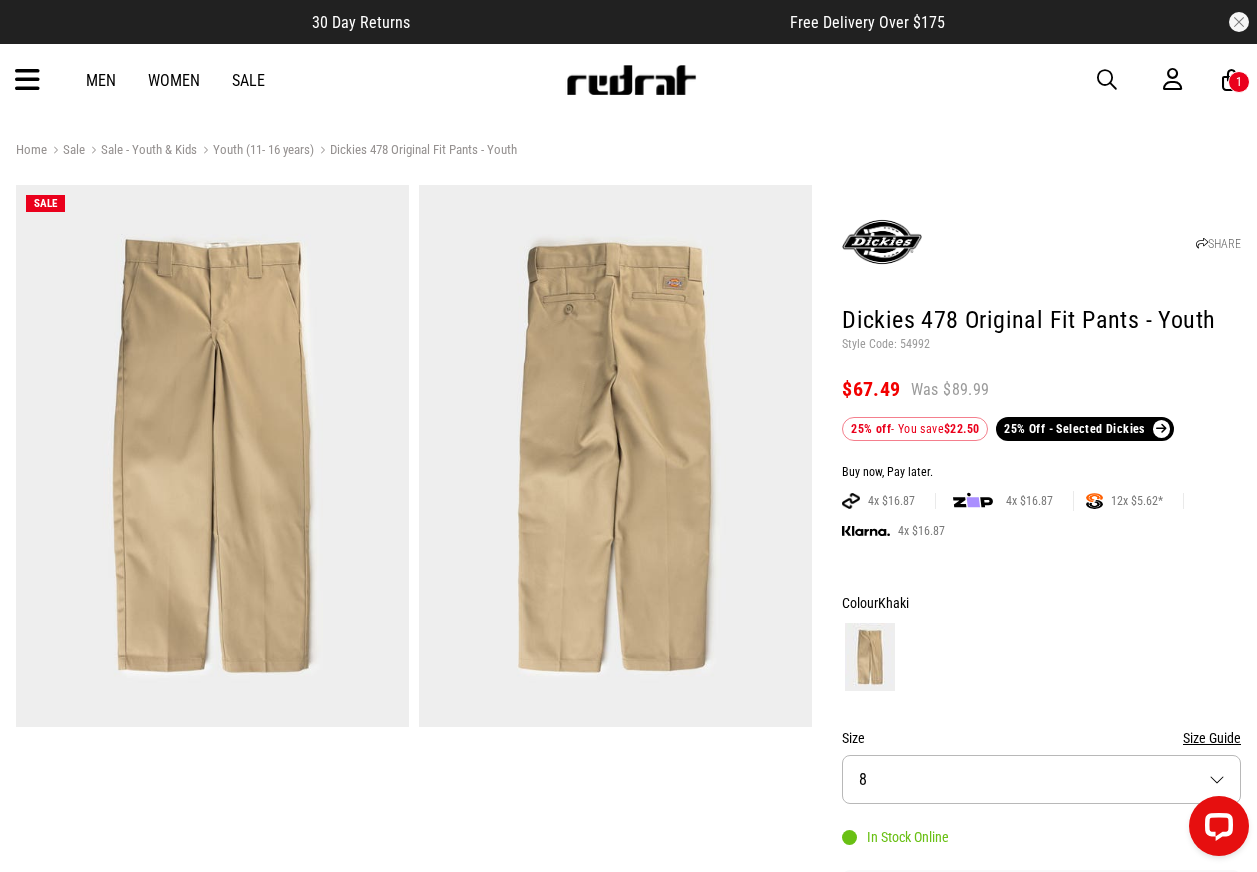 click at bounding box center [1107, 80] 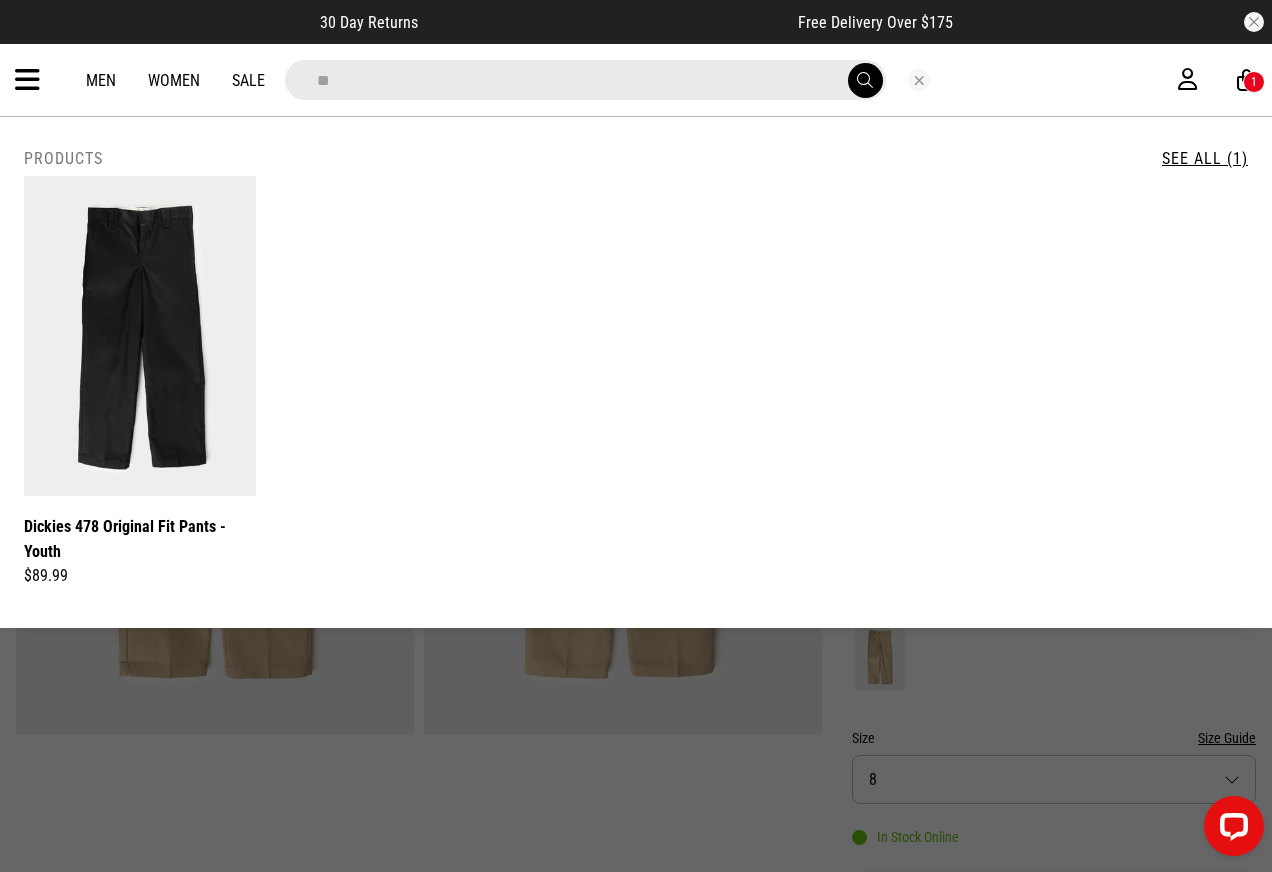 type on "*" 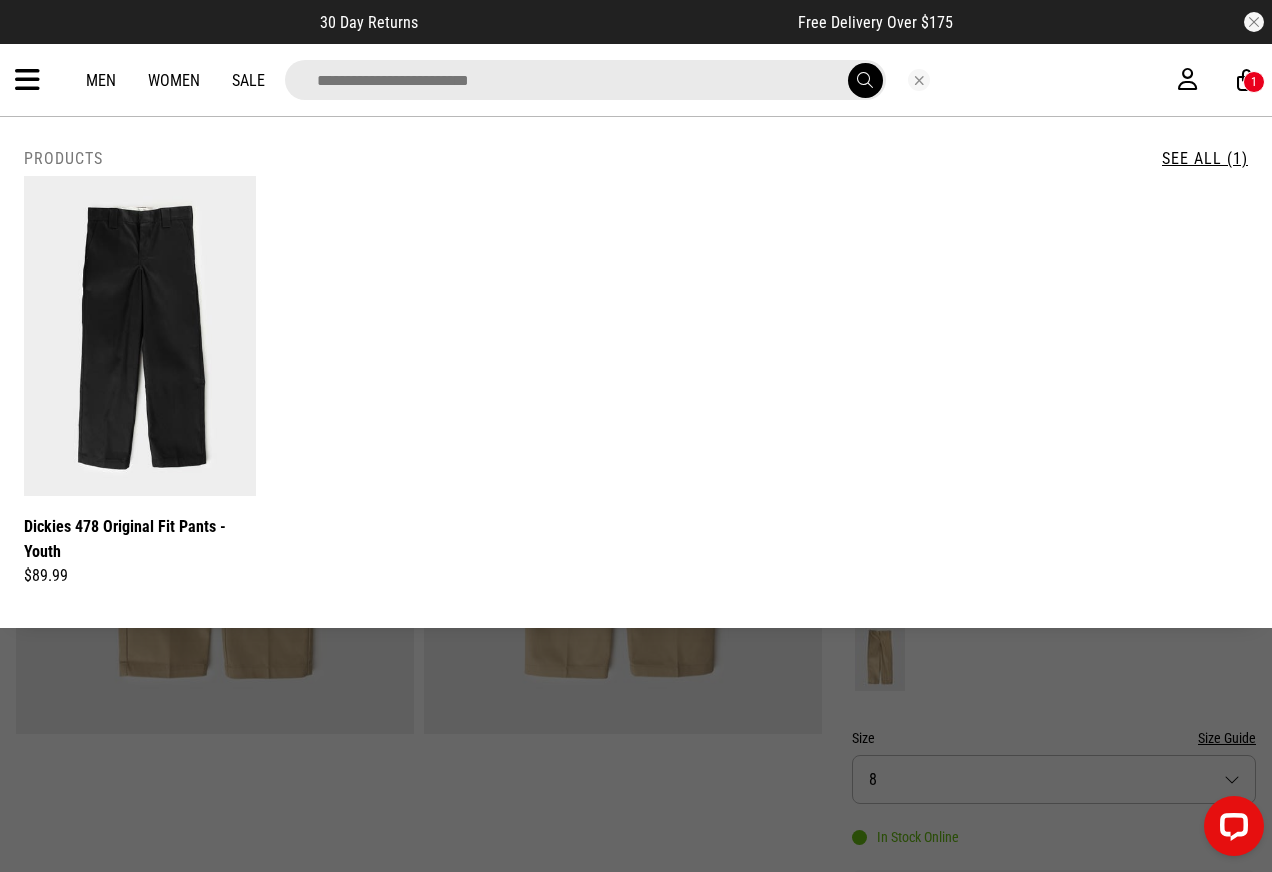 drag, startPoint x: 661, startPoint y: 84, endPoint x: 670, endPoint y: 75, distance: 12.727922 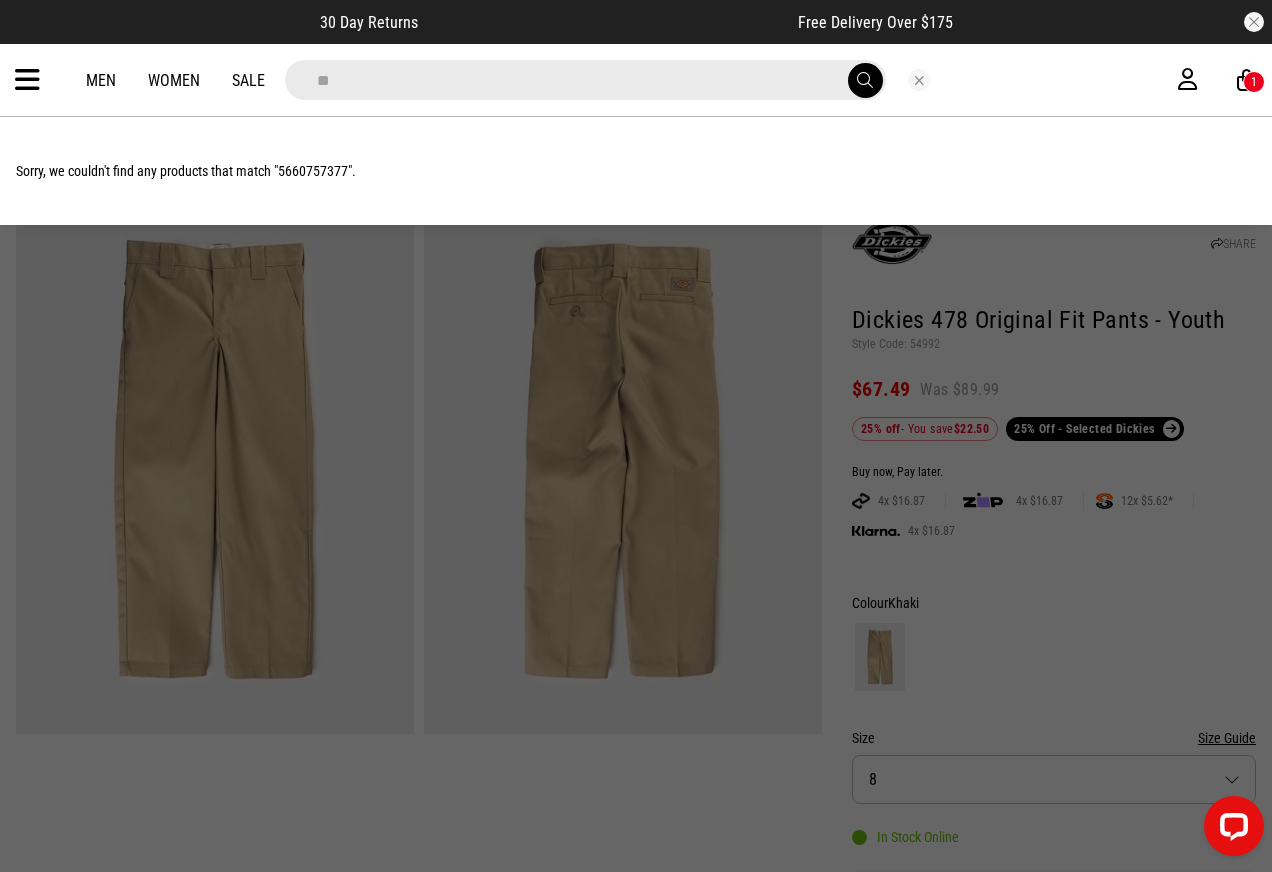 type on "*" 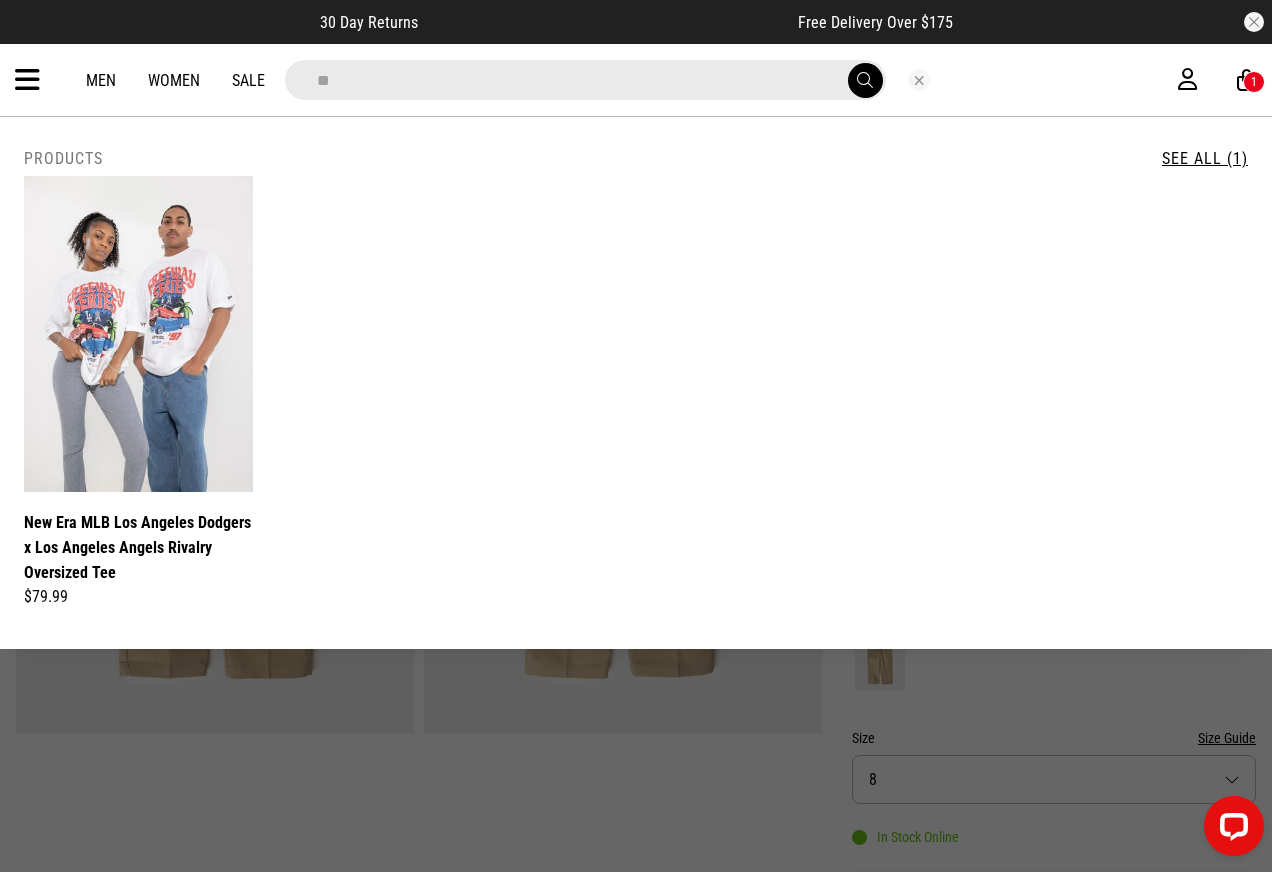 type on "*" 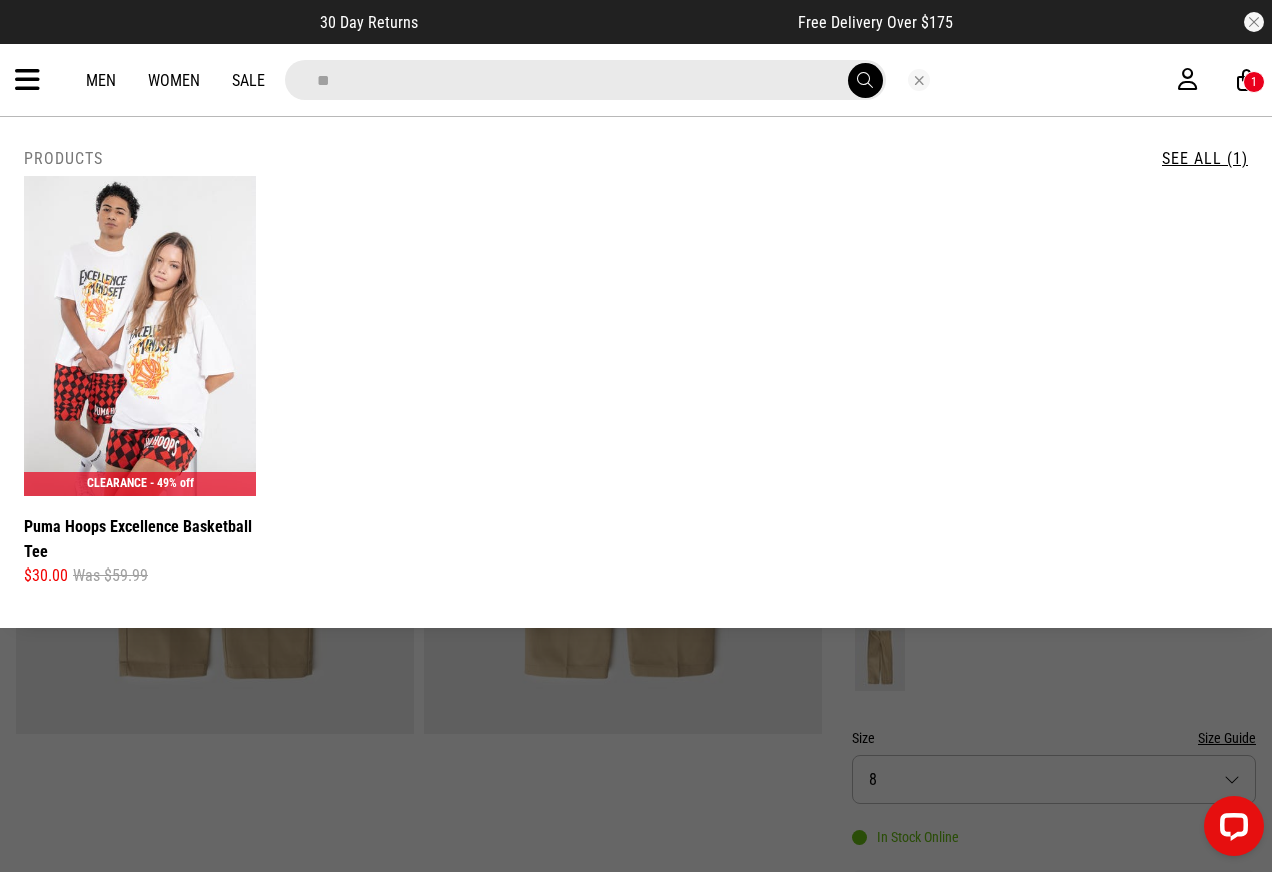 type on "*" 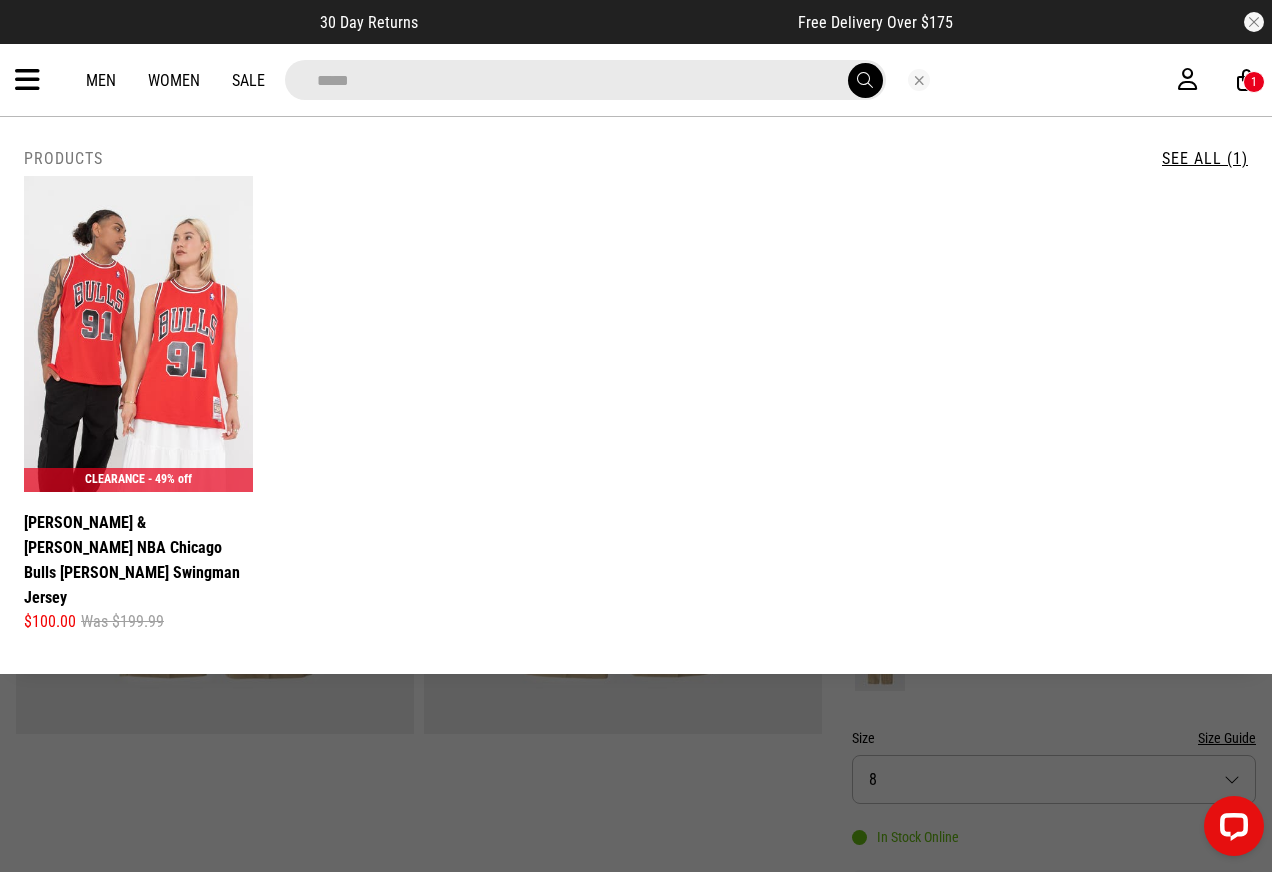type on "*****" 